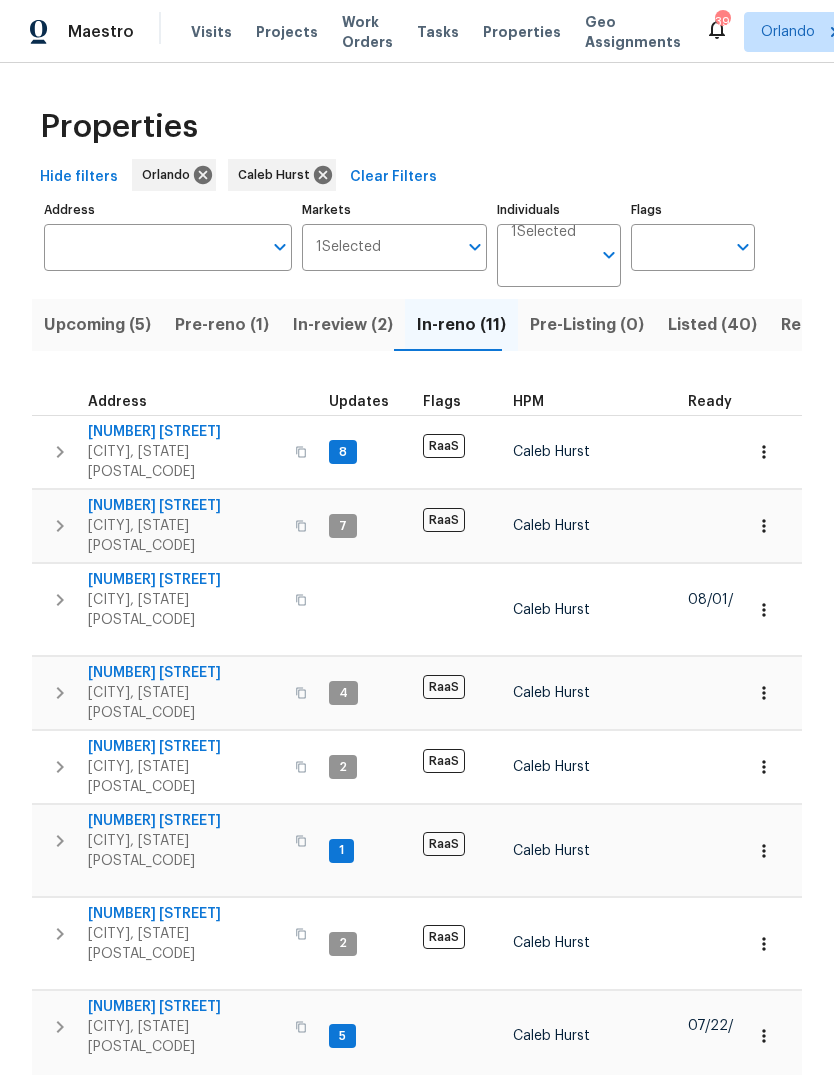 scroll, scrollTop: 0, scrollLeft: 0, axis: both 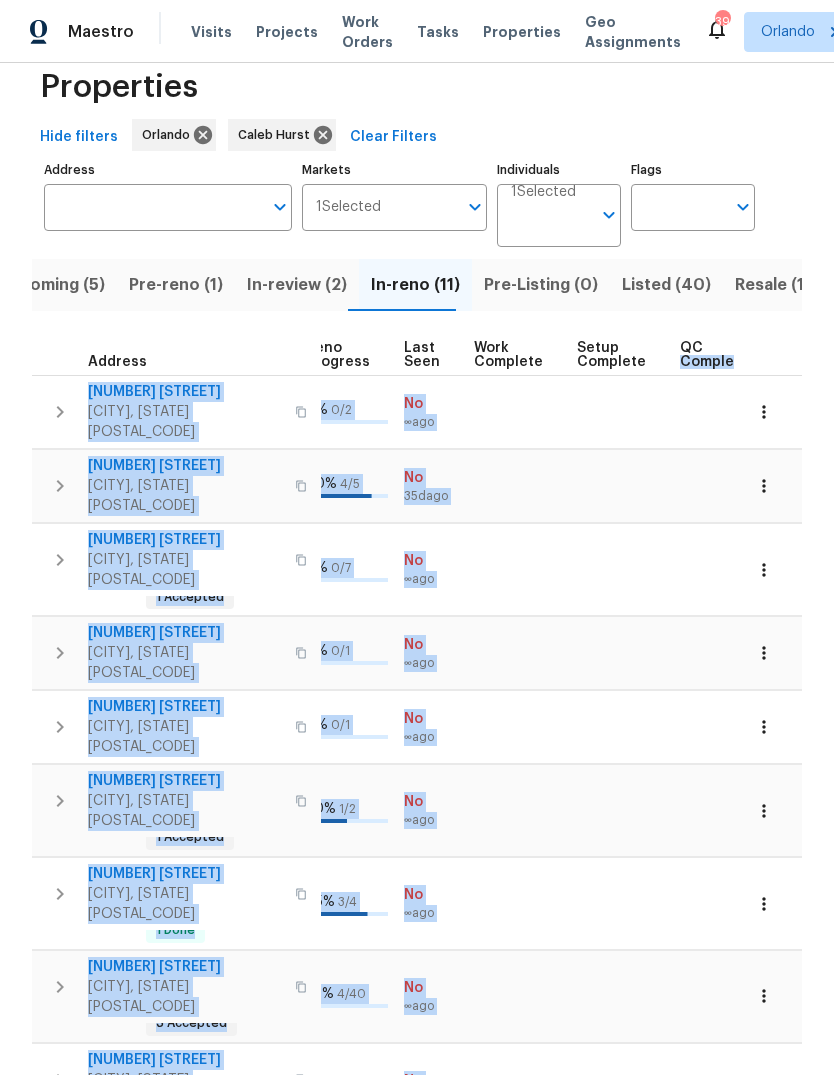 copy on "Complete 1300 Mercy Dr Orlando, FL 32808 8 RaaS Caleb Hurst 1 WIP 0 %   0 / 2 No ∞  ago 6154 Balboa Dr Orlando, FL 32808 7 RaaS Caleb Hurst 1 WIP 1 Done 80 %   4 / 5 No 35d  ago 363 Alcove Dr Groveland, FL 34736 Caleb Hurst 08/01/25 08/01/25 09/03/25 09/03/25 1 WIP 1 Sent 1 Accepted 0 %   0 / 7 No ∞  ago 811 S Lone Oak Dr Leesburg, FL 34748 4 RaaS Caleb Hurst 1 WIP 0 %   0 / 1 No ∞  ago 5201 Palisades Dr Orlando, FL 32808 2 RaaS Caleb Hurst 1 WIP 0 %   0 / 1 No ∞  ago 4320 Meadowbrook Ave Orlando, FL 32808 1 RaaS Caleb Hurst 1 Done 1 Accepted 50 %   1 / 2 No ∞  ago 4827 Elese St Orlando, FL 32811 2 RaaS Caleb Hurst 2 QC 1 WIP 1 Done 75 %   3 / 4 No ∞  ago 6300 NW 13th Ave Ocala, FL 34475 5 Caleb Hurst 07/22/25 07/24/25 + 2 08/23/25 08/23/25 1 WIP 2 Done 3 Accepted 10 %   4 / 40 No ∞  ago 4649 Belle Grv Leesburg, FL 34748 2 Caleb Hurst 08/04/25 08/04/25 09/05/25 09/05/25 1 WIP 1 Sent 2 Accepted 0 %   0 / 16 No ∞  ago 972 Forest Hill Dr Minneola, FL 34715 4 Caleb Hurst 07/29/25 07/31/25 + 2 08/30/25 08/30/25..." 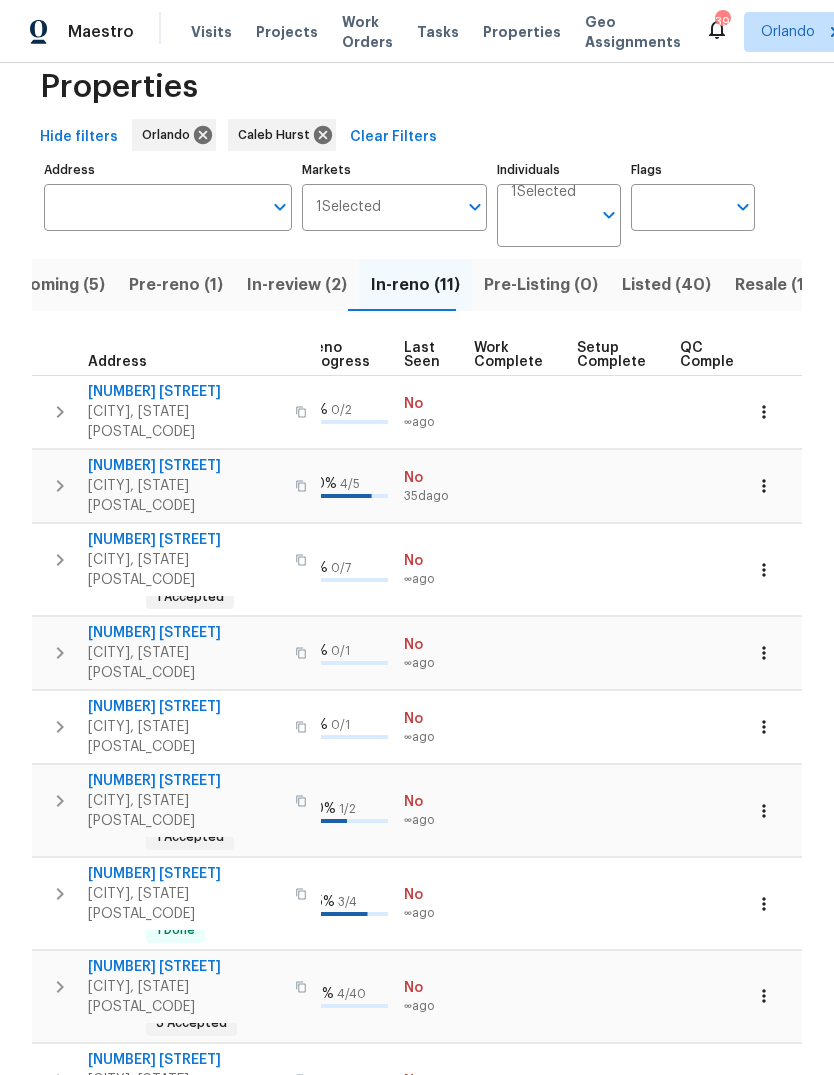click on "Pre-Listing (0)" at bounding box center (541, 285) 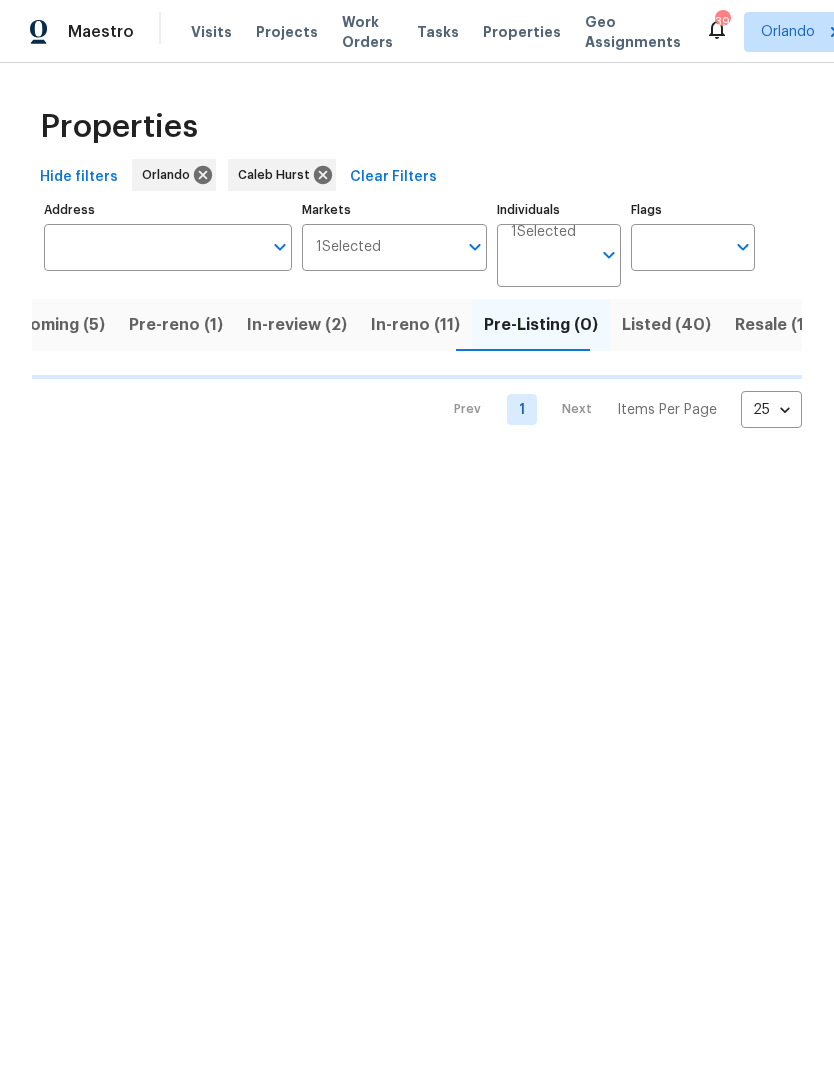 scroll, scrollTop: 0, scrollLeft: 0, axis: both 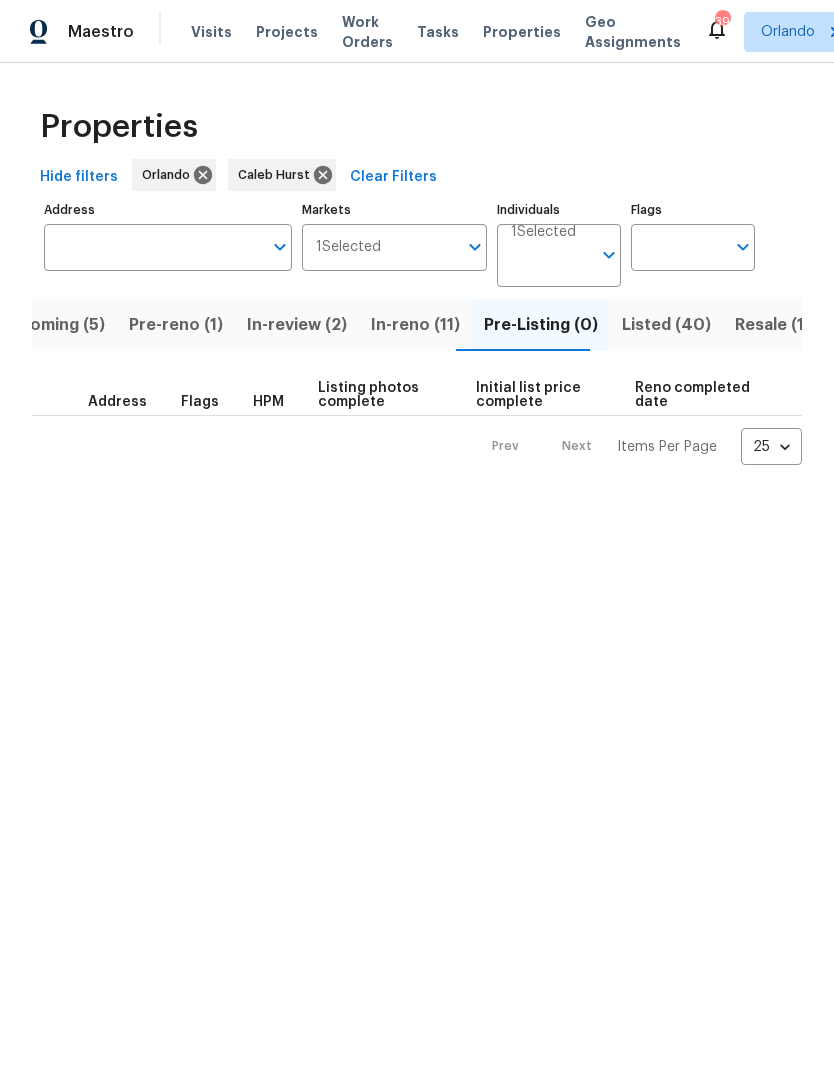 click on "Listed (40)" at bounding box center [666, 325] 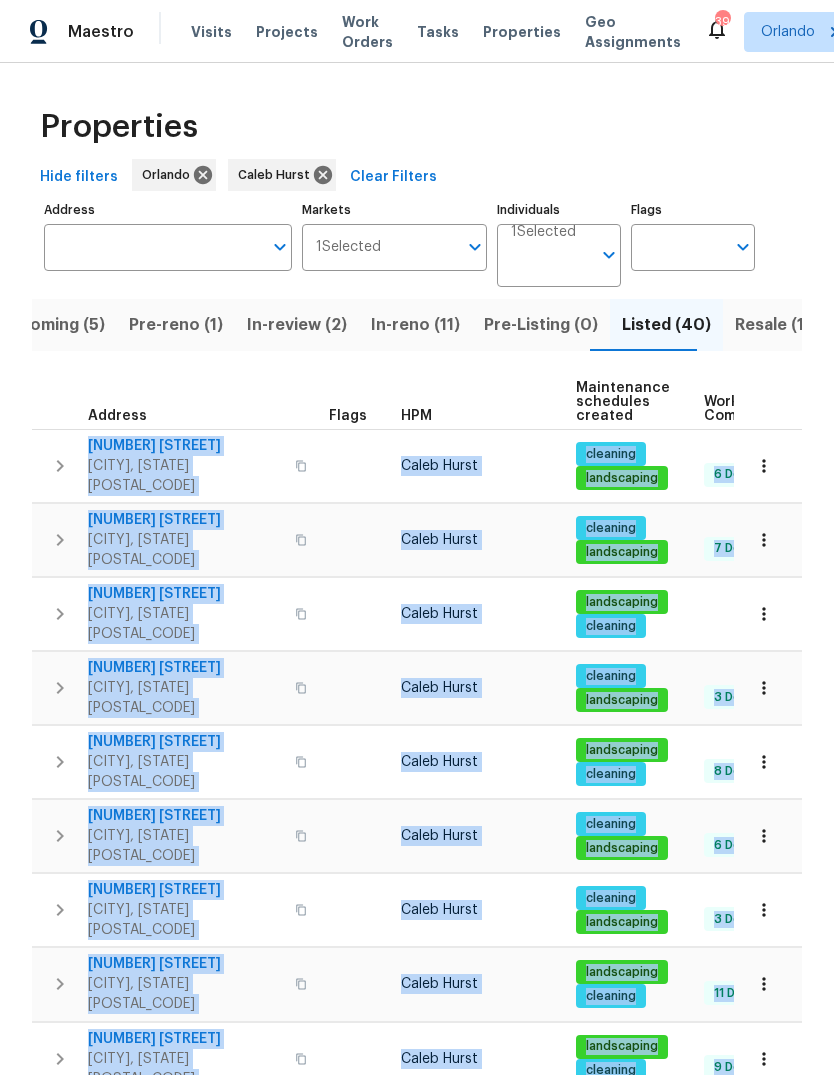 scroll, scrollTop: 0, scrollLeft: 70, axis: horizontal 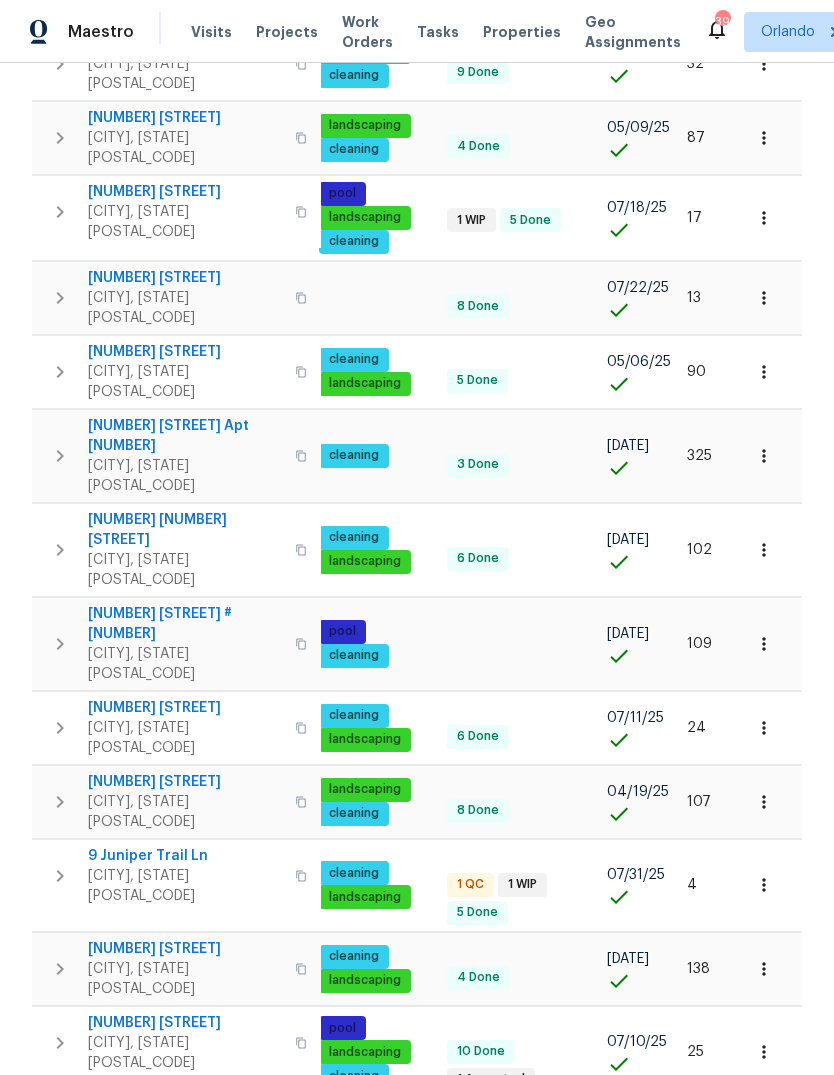 click at bounding box center [764, 1364] 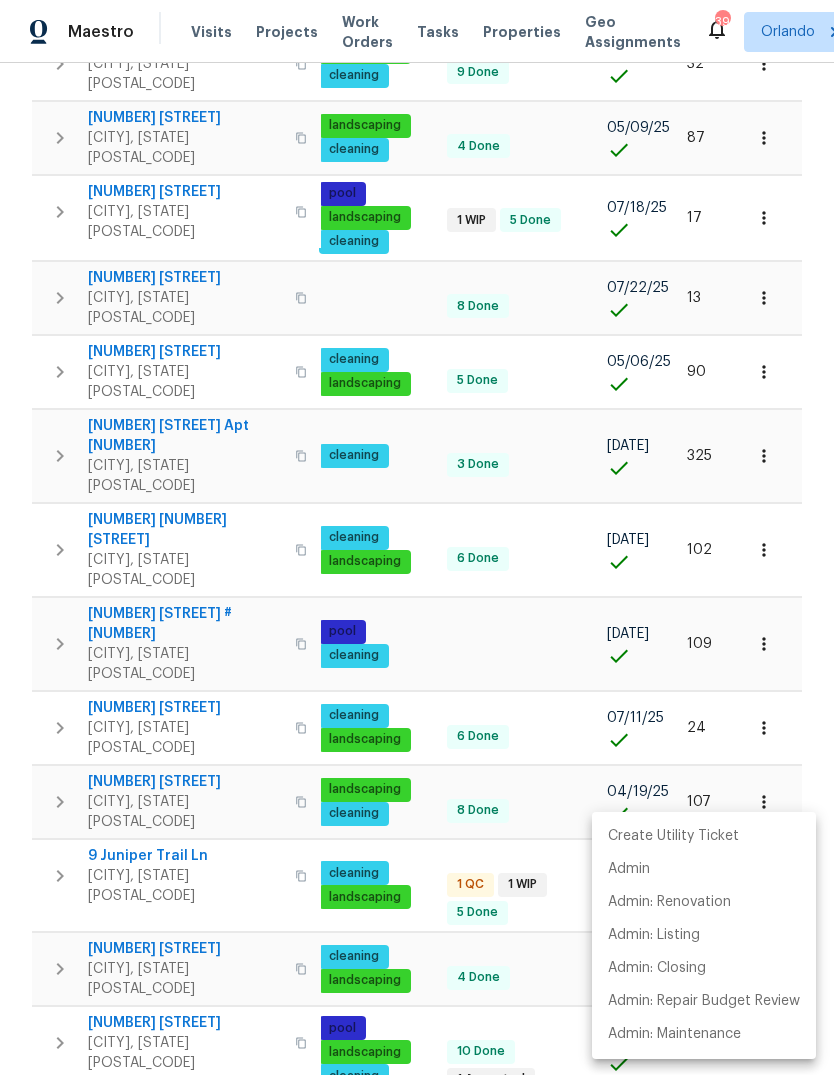 click at bounding box center [417, 537] 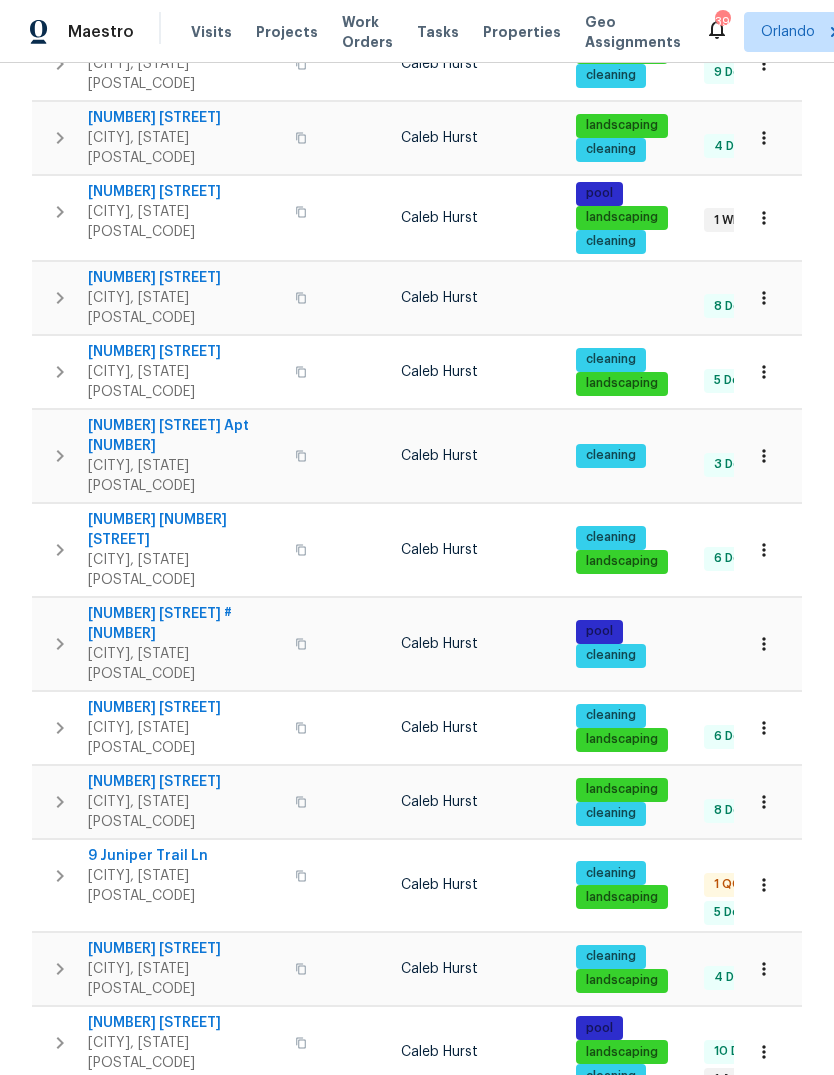 scroll, scrollTop: 0, scrollLeft: 0, axis: both 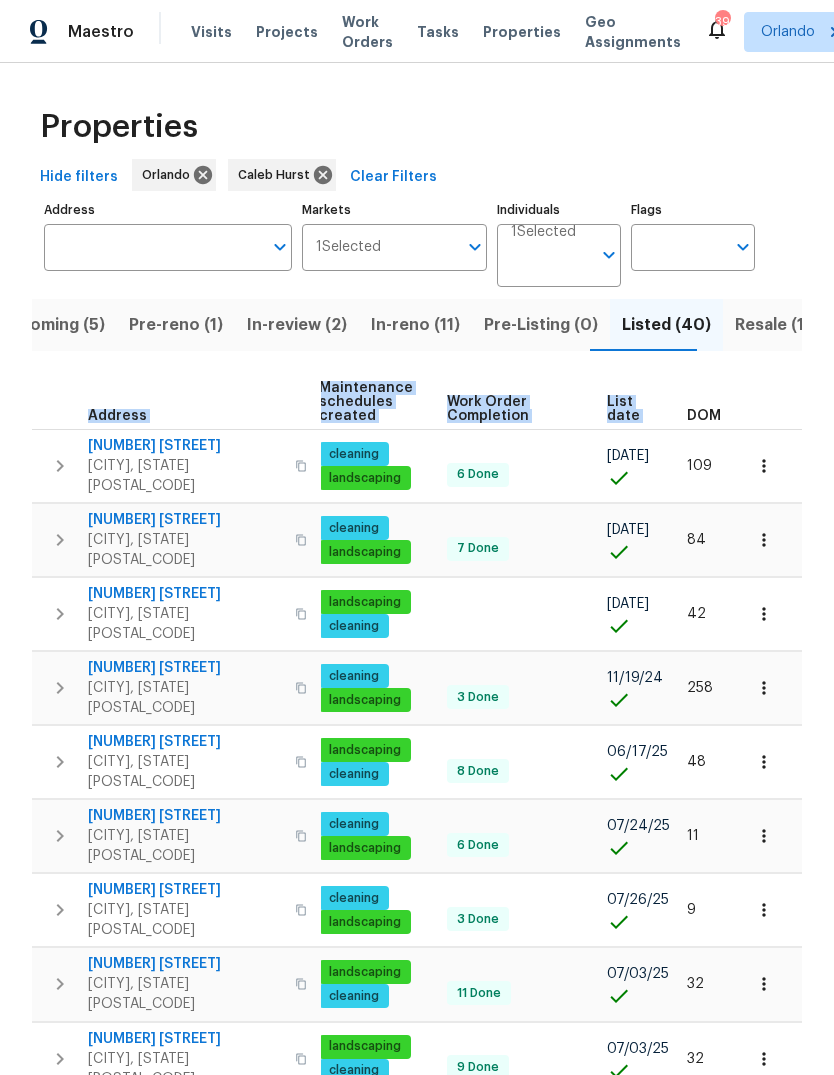 click on "Properties Hide filters Orlando Caleb Hurst Clear Filters Address Address Markets 1  Selected Markets Individuals 1  Selected Individuals Flags Flags Upcoming (5) Pre-reno (1) In-review (2) In-reno (11) Pre-Listing (0) Listed (40) Resale (17) Done (396) Unknown (0) Address Flags HPM Maintenance schedules created Work Order Completion List date DOM 370 E Waldo St Groveland, FL 34736 Caleb Hurst cleaning landscaping 6 Done 04/17/25 109 120 Marion Oaks Mnr Ocala, FL 34473 Caleb Hurst cleaning landscaping 7 Done 05/12/25 84 1793 Western Hills Ln Mascotte, FL 34753 Caleb Hurst landscaping cleaning 06/23/25 42 127 Hickory Crse Ocala, FL 34472 Caleb Hurst cleaning landscaping 3 Done 11/19/24 258 4209 SW 33rd St Ocala, FL 34474 Caleb Hurst landscaping cleaning 8 Done 06/17/25 48 160 Hickory Course Radial Ocala, FL 34472 Caleb Hurst cleaning landscaping 6 Done 07/24/25 11 10017 Weathers Loop Clermont, FL 34711 Caleb Hurst cleaning landscaping 3 Done 07/26/25 9 2607 Castle Oak Ave Orlando, FL 32808 Caleb Hurst cleaning" at bounding box center (417, 1273) 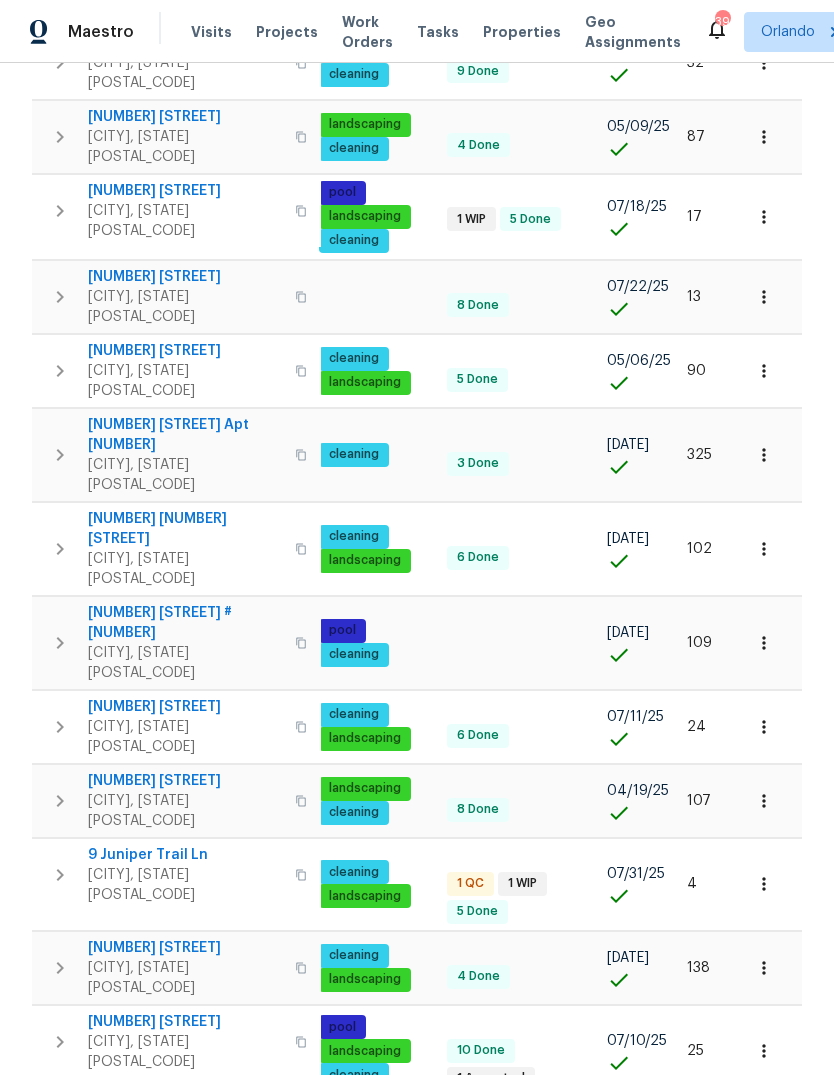 scroll, scrollTop: 995, scrollLeft: 0, axis: vertical 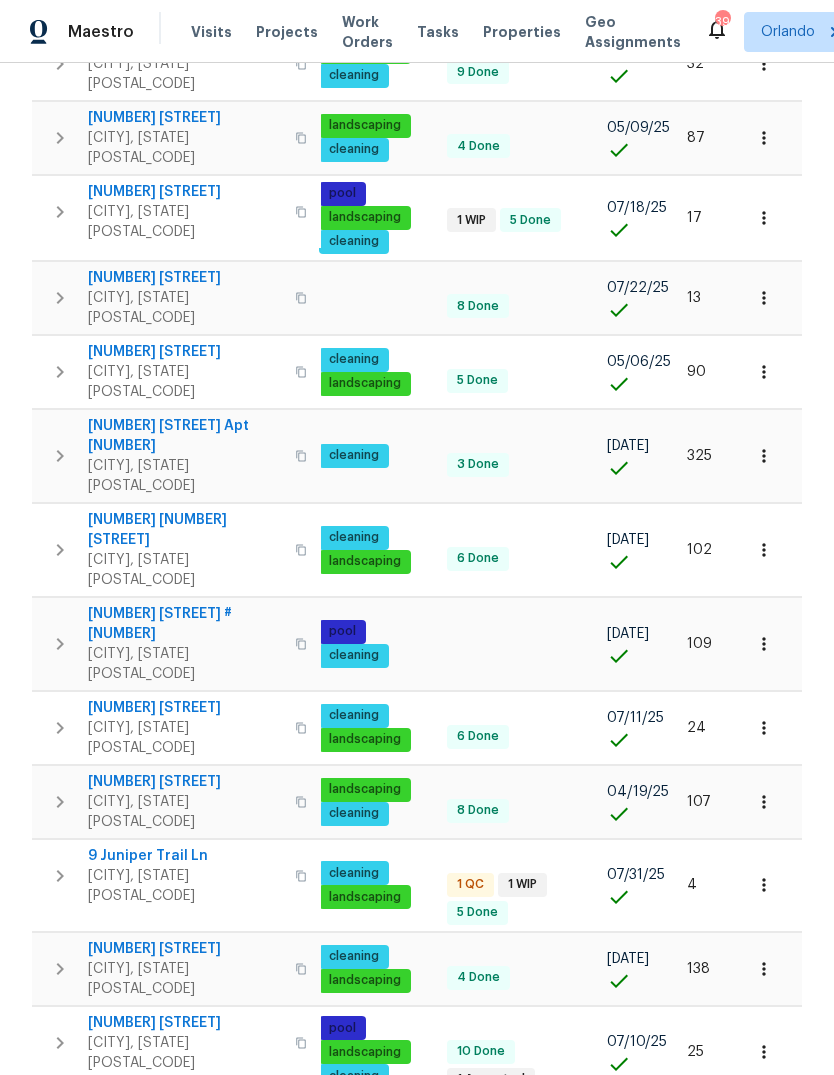 click on "2" at bounding box center (522, 1437) 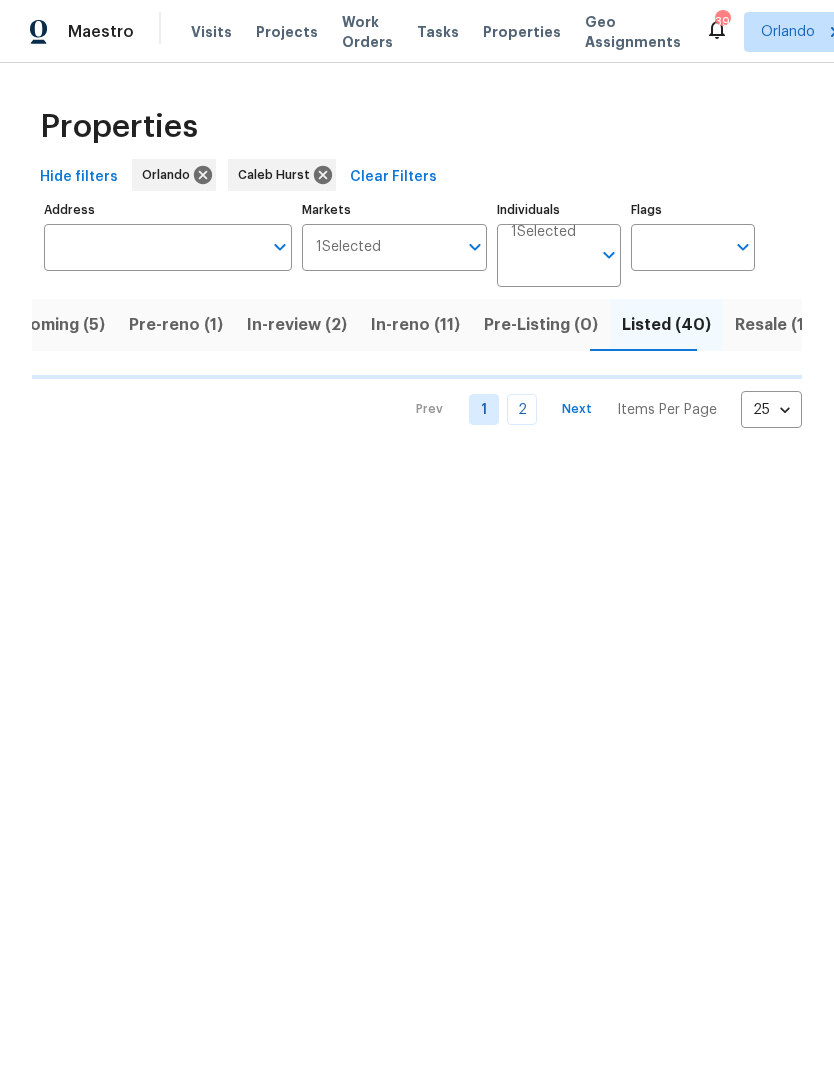 scroll, scrollTop: 0, scrollLeft: 0, axis: both 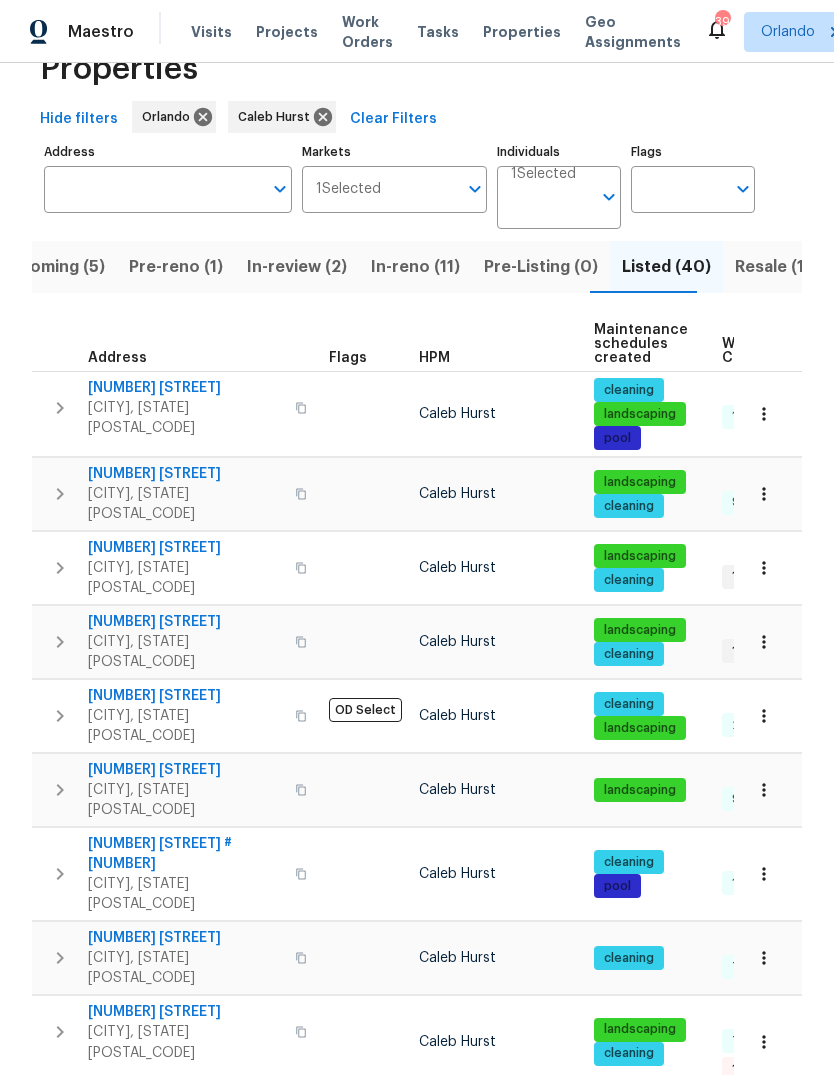 click on "Address" at bounding box center [176, 344] 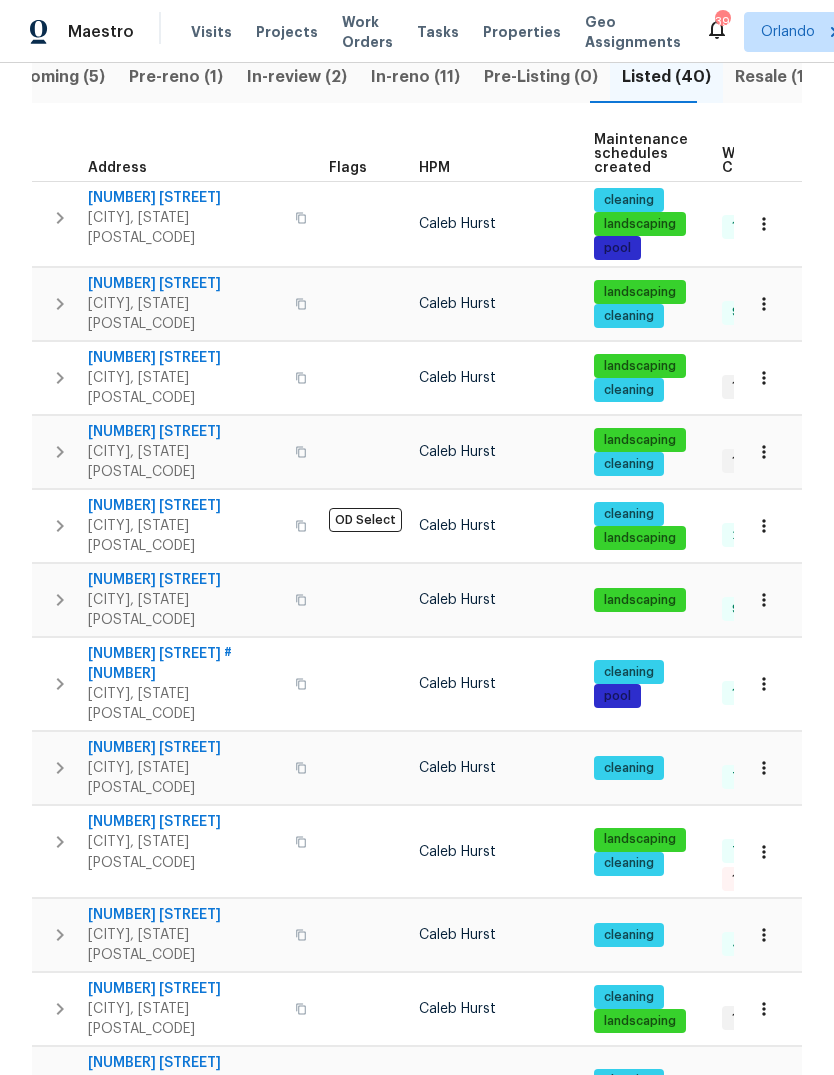 scroll, scrollTop: 253, scrollLeft: 0, axis: vertical 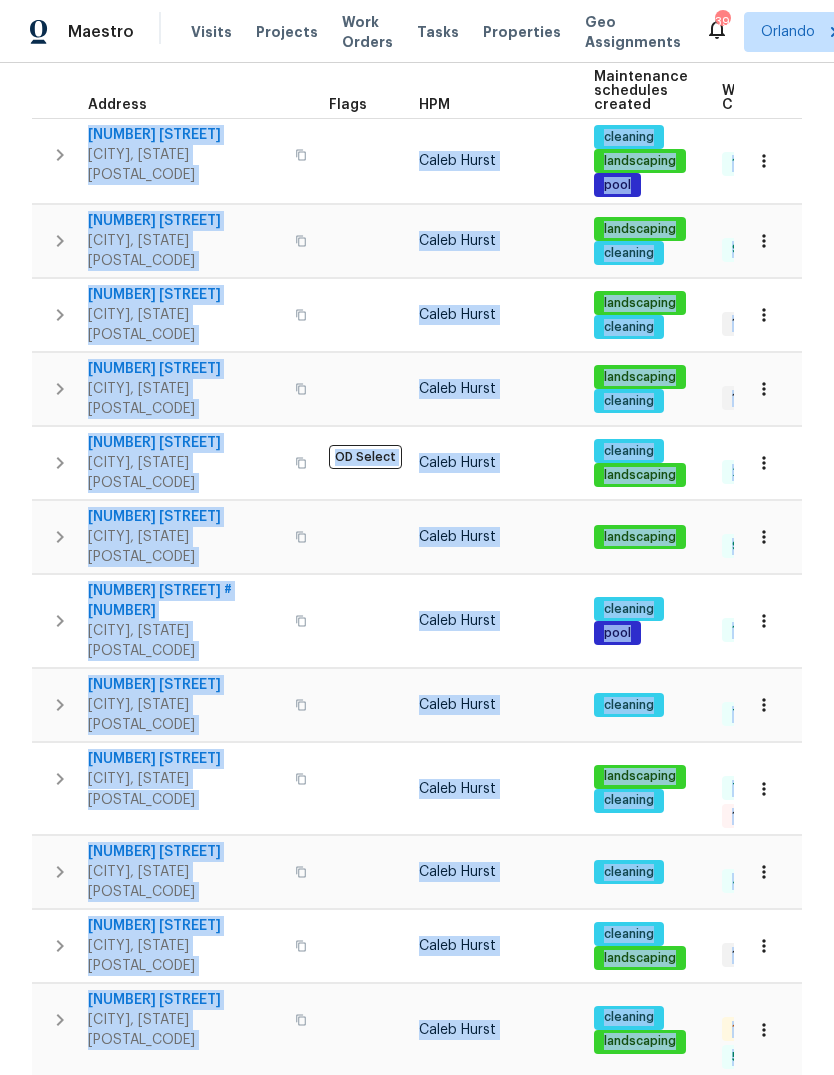 copy on "7614 SW 80th St Ocala, FL 34476 Caleb Hurst cleaning landscaping pool 11 Done 05/07/25 89 5119 Timber Ridge Trl Ocoee, FL 34761 Caleb Hurst landscaping cleaning 9 Done 11/15/24 262 7725 Senjill Ct Orlando, FL 32818 Caleb Hurst landscaping cleaning 1 WIP 6 Done 07/22/25 13 1726 Sunset Ridge Dr Mascotte, FL 34753 Caleb Hurst landscaping cleaning 1 WIP 6 Done 6848 NW 60th St Ocala, FL 34482 OD Select Caleb Hurst cleaning landscaping 2 Done 08/01/25 3 9514 SE 168th Maplesong Ln The Villages, FL 32162 Caleb Hurst landscaping 9 Done 05/30/25 66 4934 Samoa Cir # 7 Orlando, FL 32808 Caleb Hurst cleaning pool 14 Done 07/19/24 381 84 Camino Real Blvd Howey In The Hills, FL 34737 Caleb Hurst cleaning 7 Done 05/19/25 77 13794 SW 112th St Dunnellon, FL 34432 Caleb Hurst landscaping cleaning 7 Done 1 Rejected 05/23/25 73 3020 Alessa Loop Apopka, FL 32703 Caleb Hurst cleaning 4 Done 03/07/25 150 4010 Brookshire Cir Eustis, FL 32736 Caleb Hurst cleaning landscaping 1 WIP 5 Done 05/20/25 76 5349 NE 24th St Ocala, FL 34470 ..." 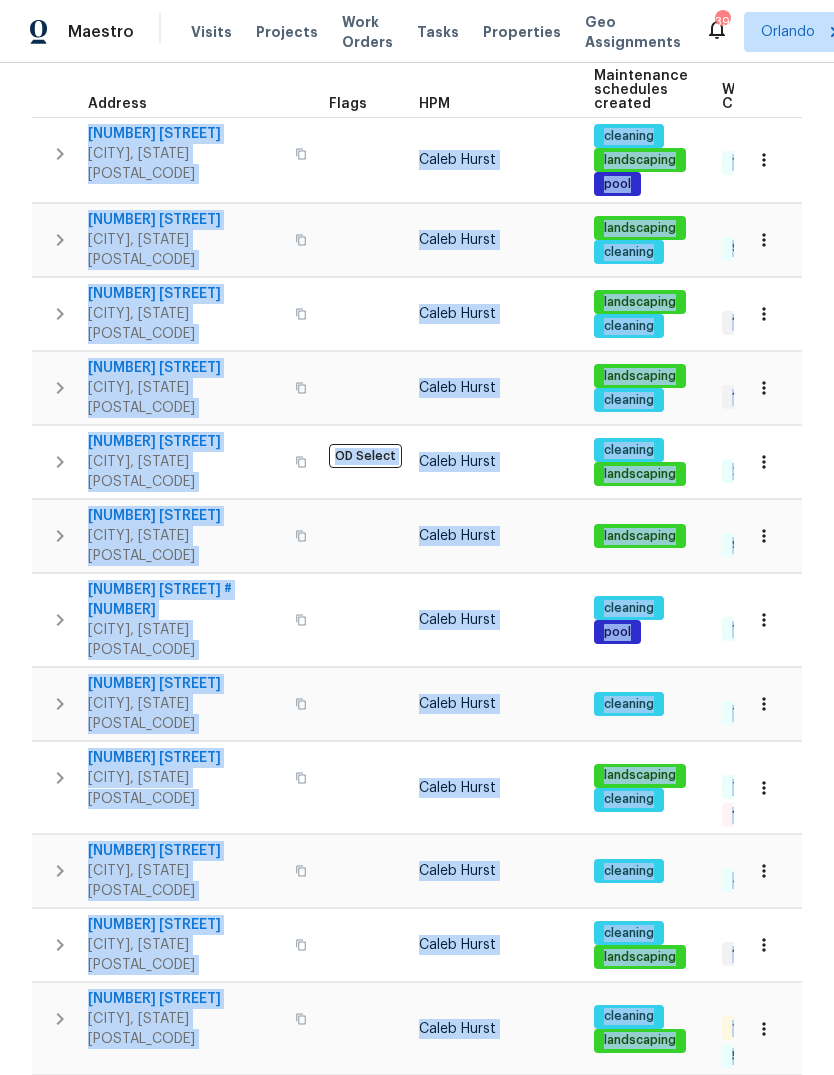 scroll, scrollTop: 311, scrollLeft: 0, axis: vertical 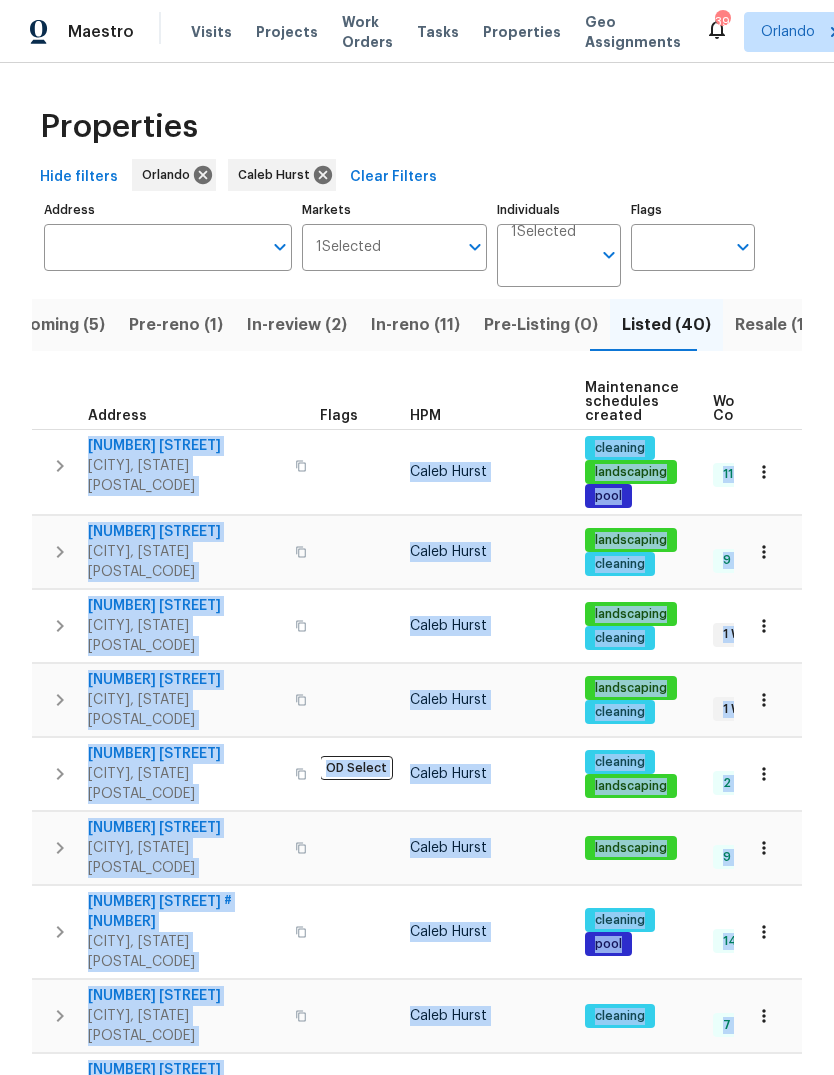 click on "Resale (17)" at bounding box center [777, 325] 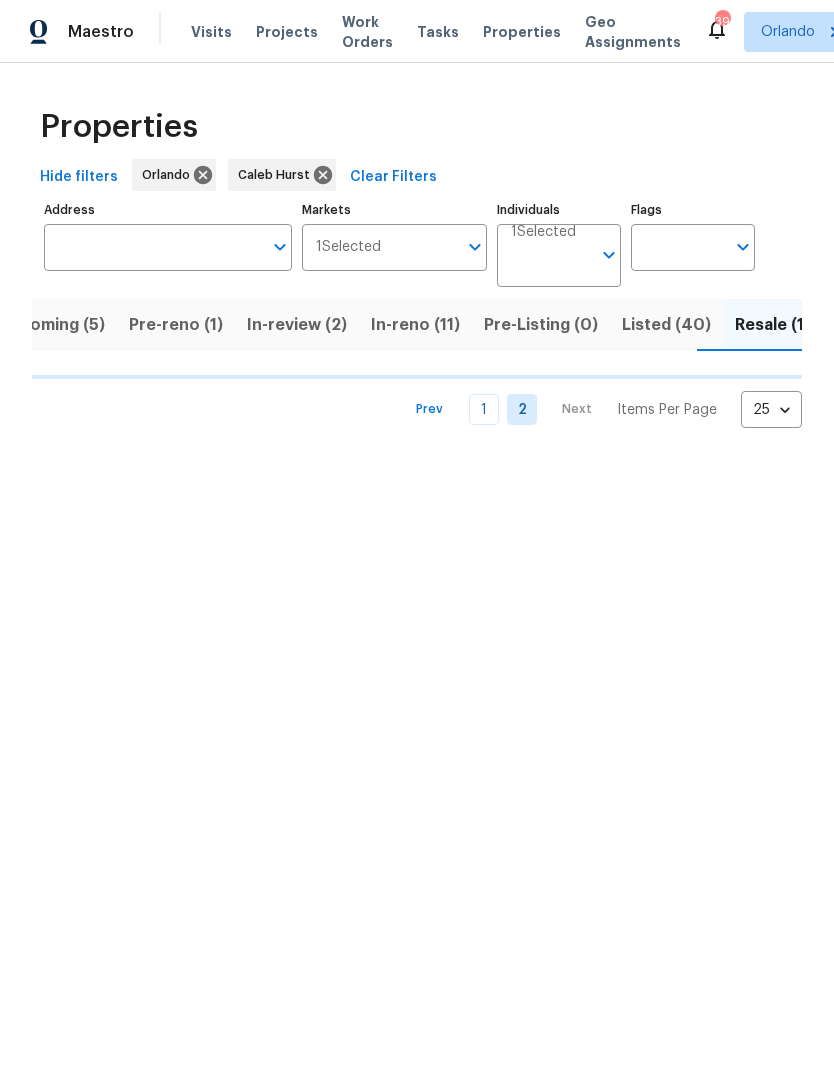 scroll, scrollTop: 0, scrollLeft: 0, axis: both 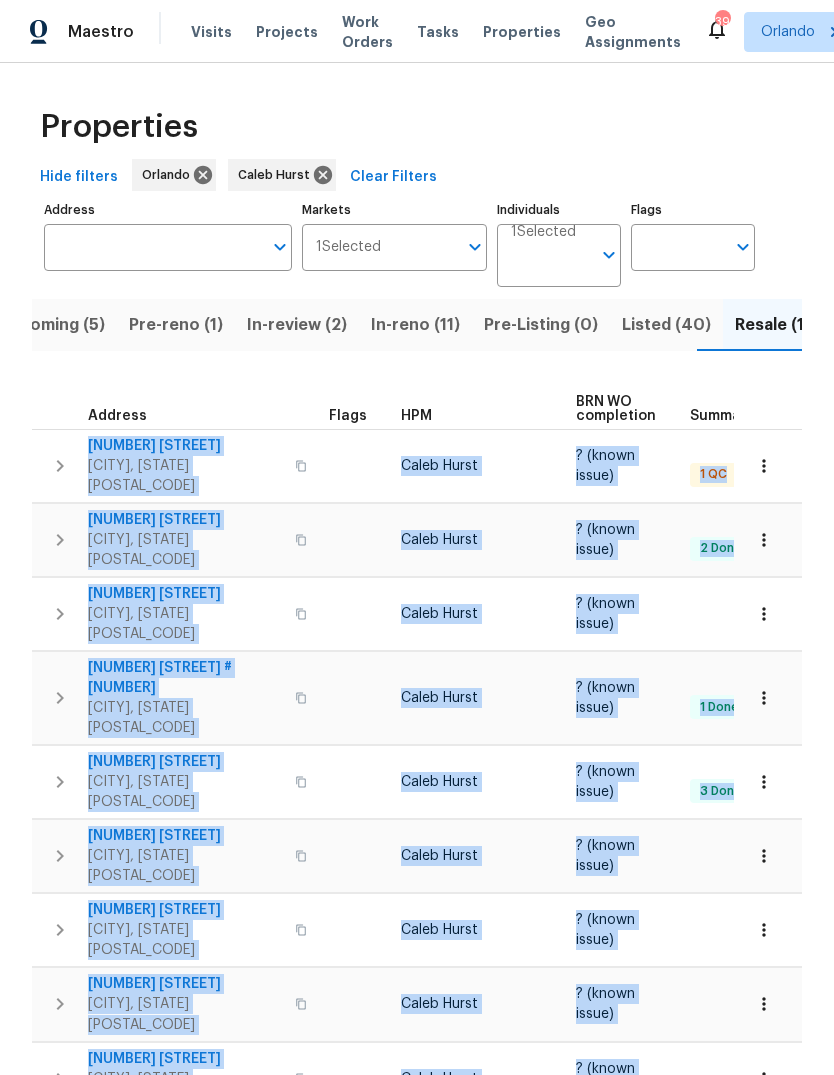 click on "Upcoming (5) Pre-reno (1) In-review (2) In-reno (11) Pre-Listing (0) Listed (40) Resale (17) Done (396) Unknown (0) Address Flags HPM BRN WO completion Summary Teardown visit complete Expected resale COE BRN Work order deadline 1172 Moyle Way Mascotte, FL 34753 Caleb Hurst ? (known issue) 1 QC 08/19/25 08/14/25 6931 Wilson Pasture Ave Groveland, FL 34736 Caleb Hurst ? (known issue) 2 Done 08/04/25 07/30/25 4047 SW 51st Ct Ocala, FL 34474 Caleb Hurst ? (known issue) 08/26/25 08/21/25 5037 Bermuda Cir # 10 Orlando, FL 32808 Caleb Hurst ? (known issue) 1 Done 07/21/25 08/29/25 08/24/25 2710 Wyndham Ln Orlando, FL 32808 Caleb Hurst ? (known issue) 3 Done 08/07/25 08/02/25 1834 Willie Mays Pkwy Orlando, FL 32811 Caleb Hurst ? (known issue) 08/22/25 08/17/25 1301 Brenway Dr Mascotte, FL 34753 Caleb Hurst ? (known issue) 08/29/25 08/24/25 15120 Zenith Ave Mascotte, FL 34753 Caleb Hurst ? (known issue) 08/15/25 08/10/25 5618 Carris Ct Orlando, FL 32810 Caleb Hurst ? (known issue) 1 Done 08/19/25 08/14/25 Caleb Hurst" at bounding box center (417, 1032) 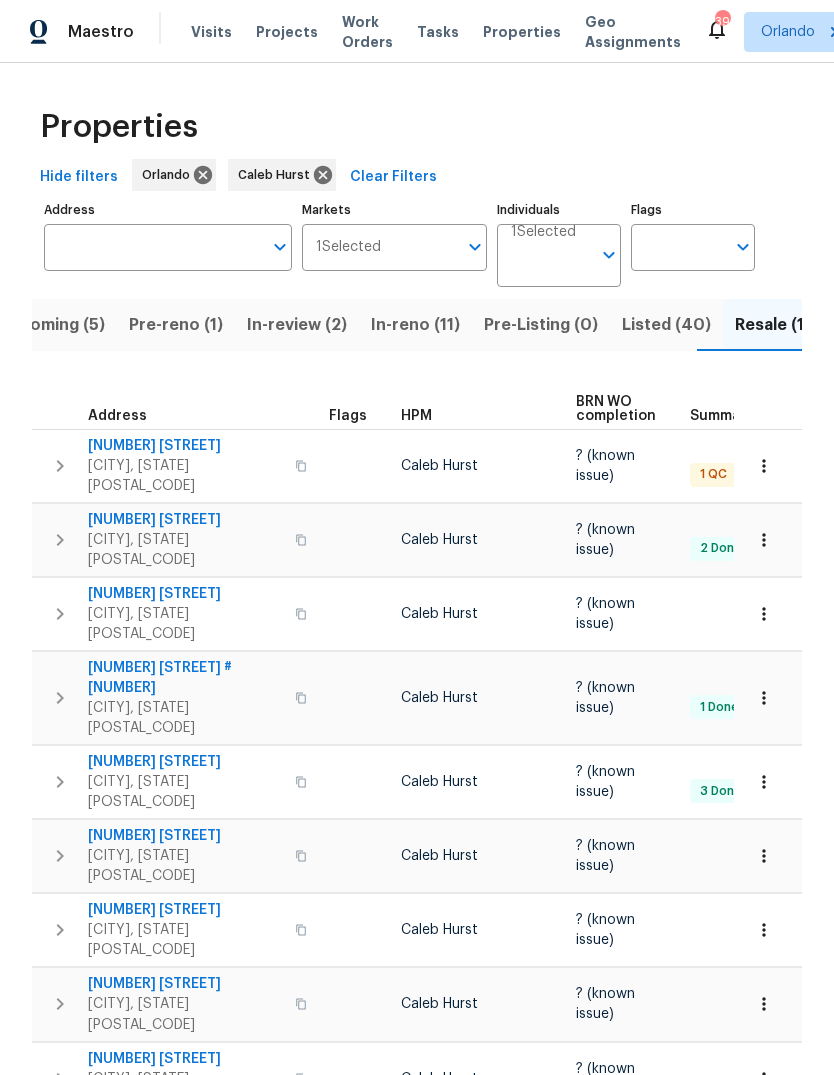 click on "Address" at bounding box center [153, 247] 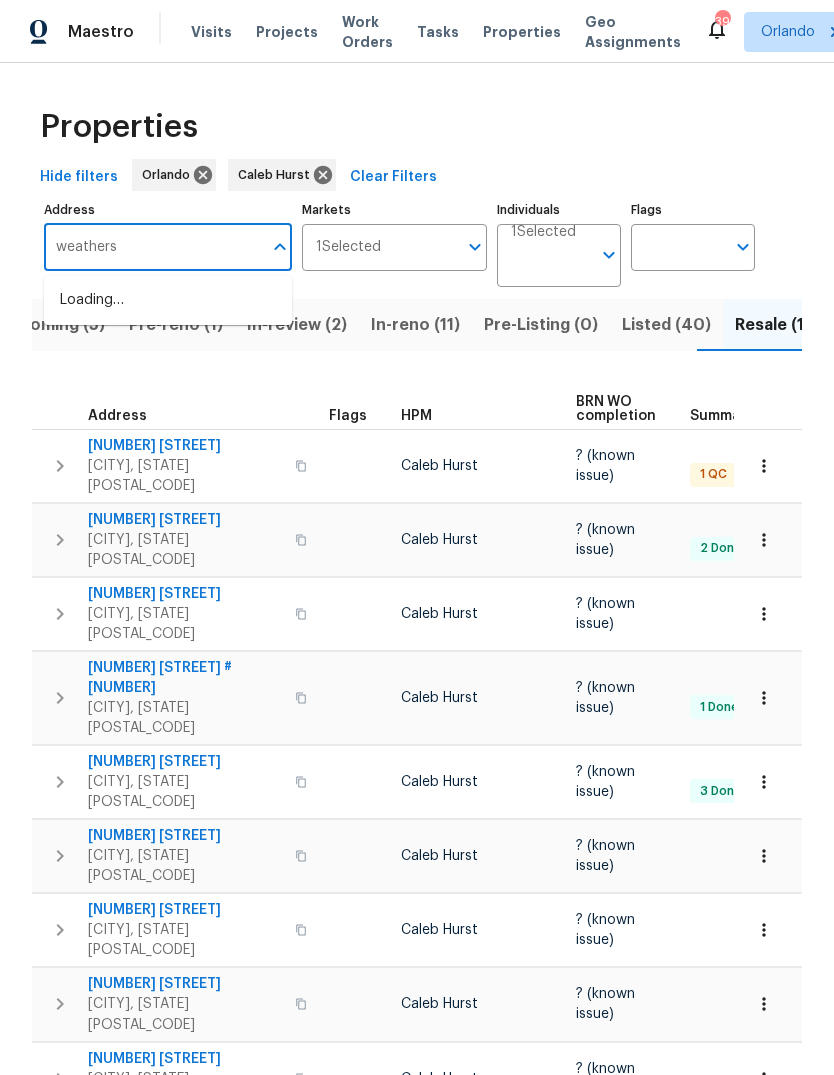 type on "weathers" 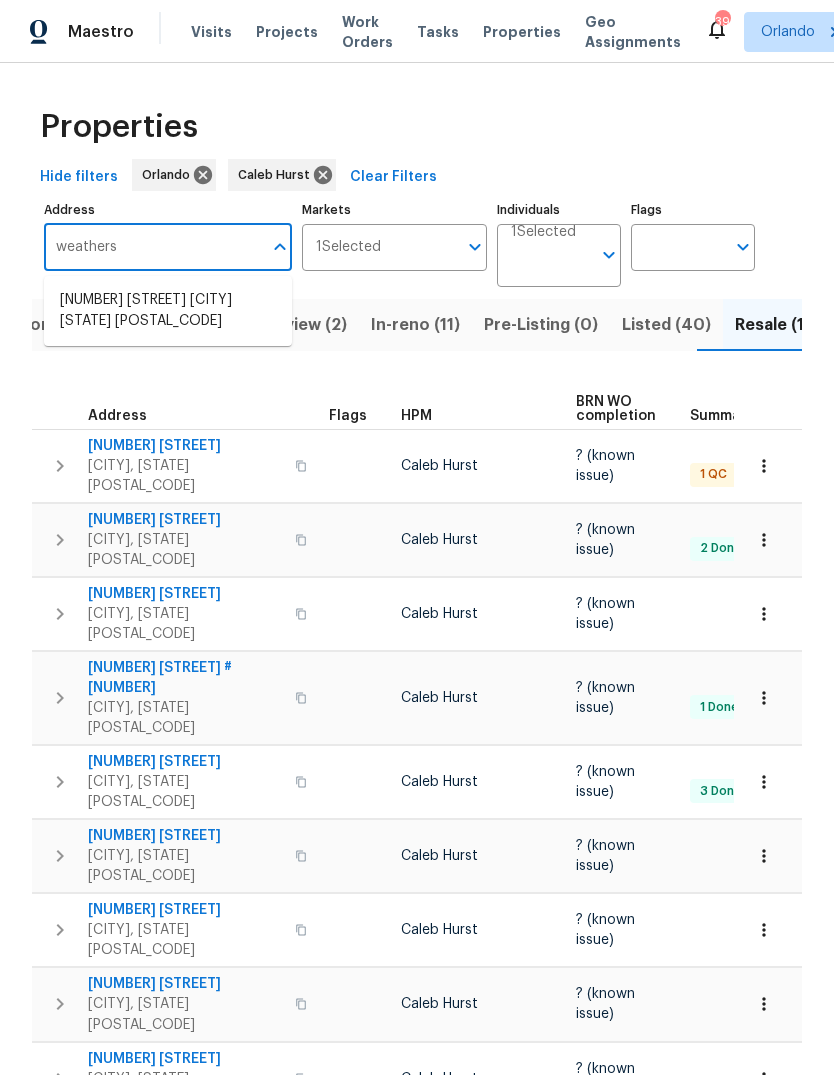 click on "10017 Weathers Loop Clermont FL 34711" at bounding box center [168, 311] 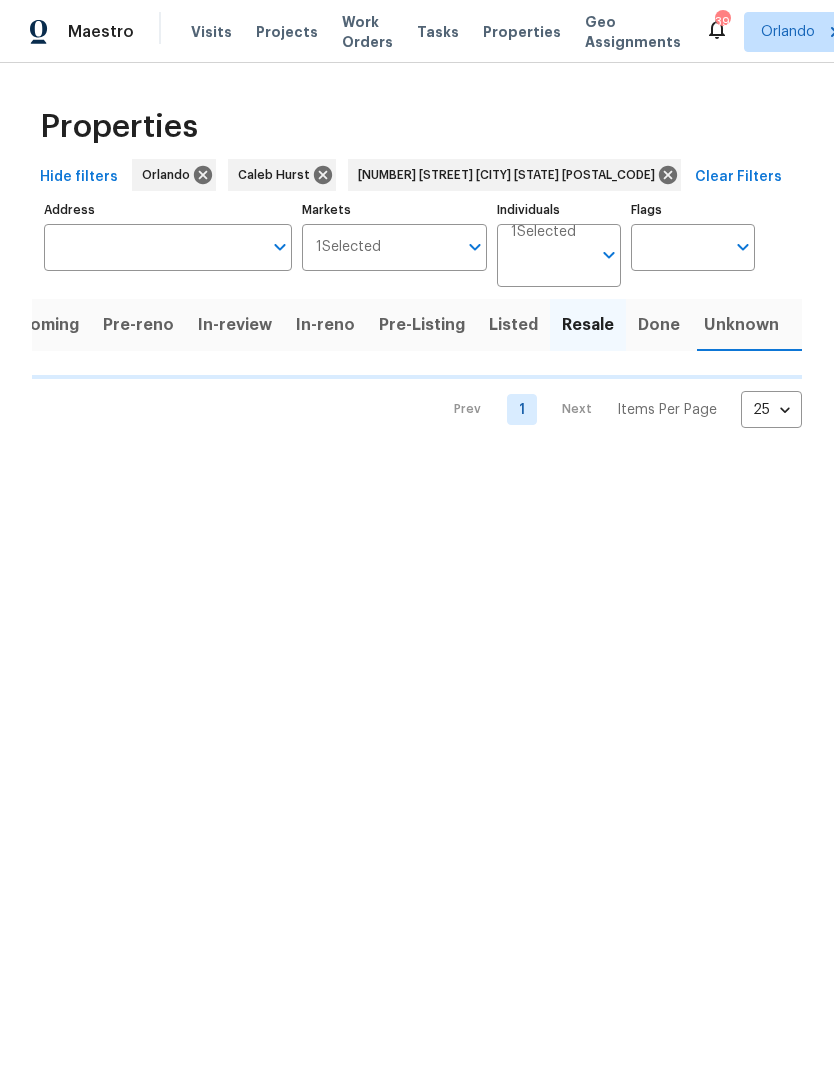 scroll, scrollTop: 0, scrollLeft: 0, axis: both 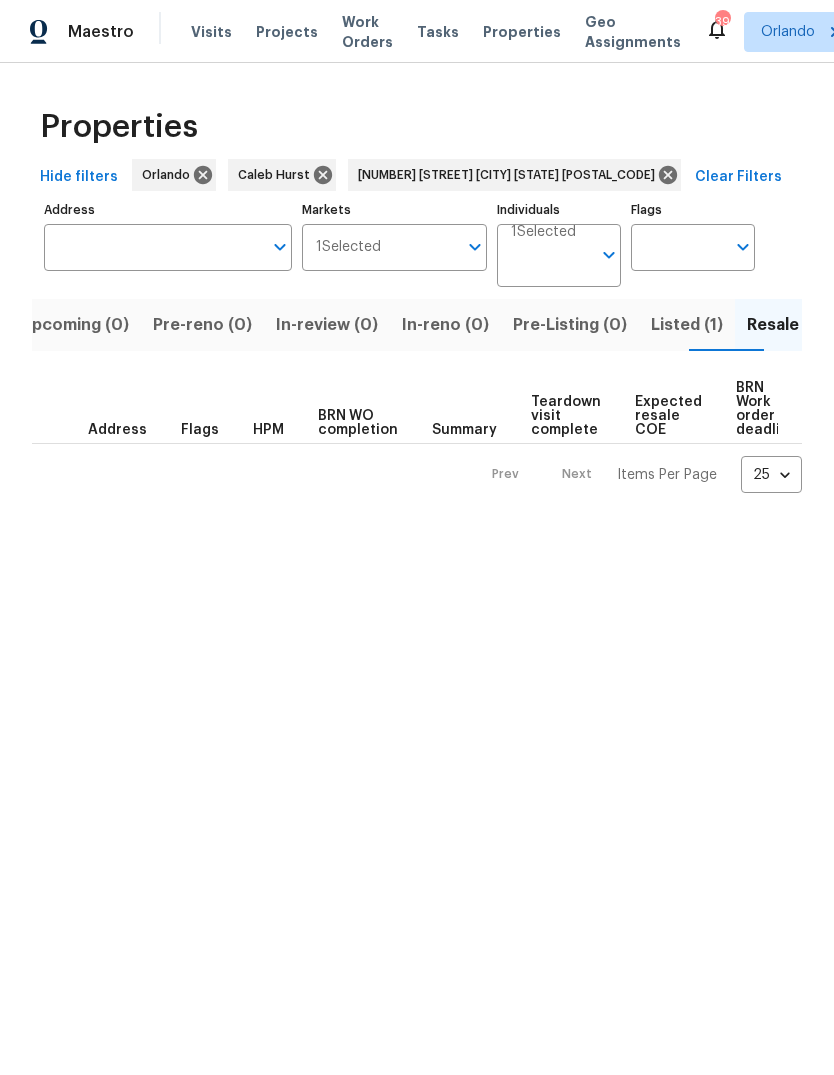 type on "10017 Weathers Loop Clermont FL 34711" 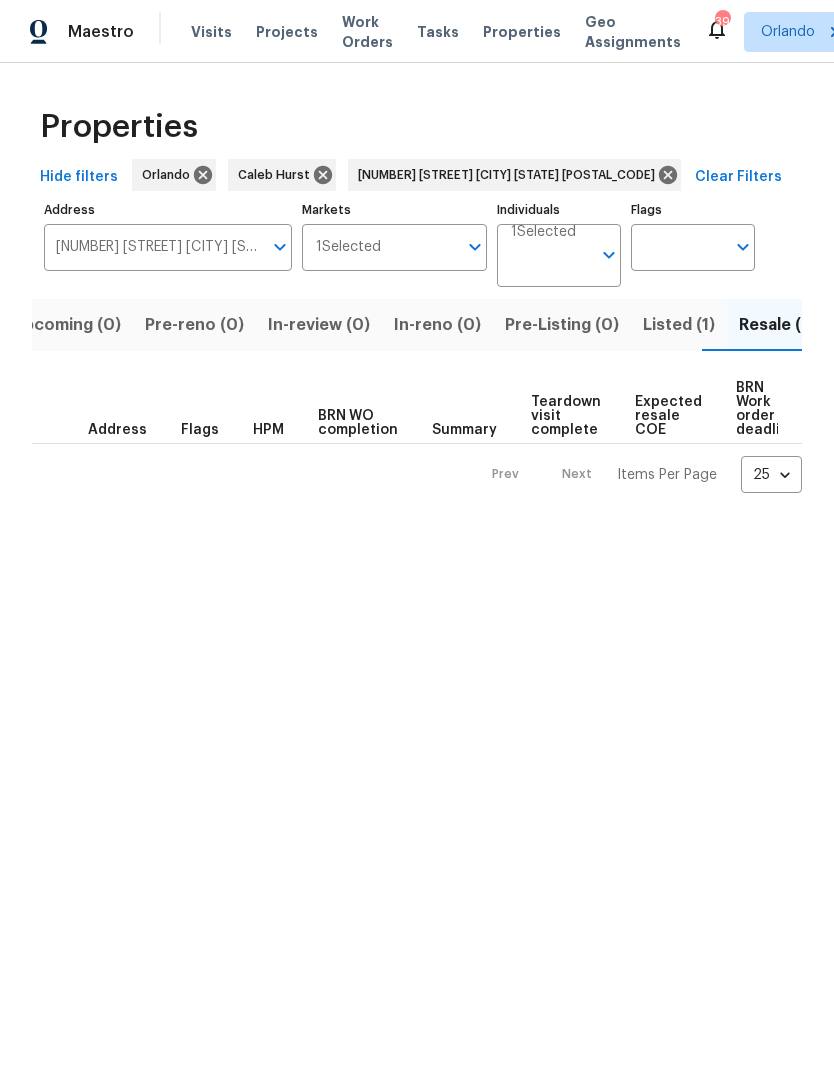 scroll, scrollTop: 0, scrollLeft: 32, axis: horizontal 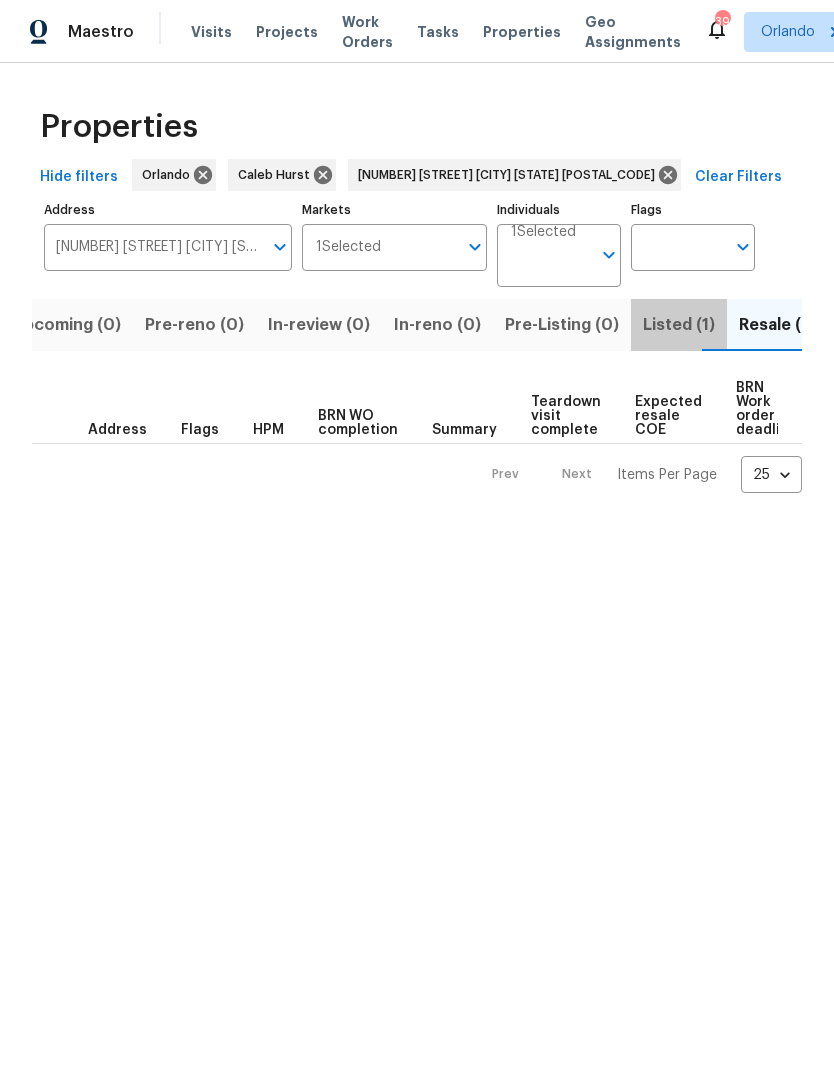 click on "Listed (1)" at bounding box center [679, 325] 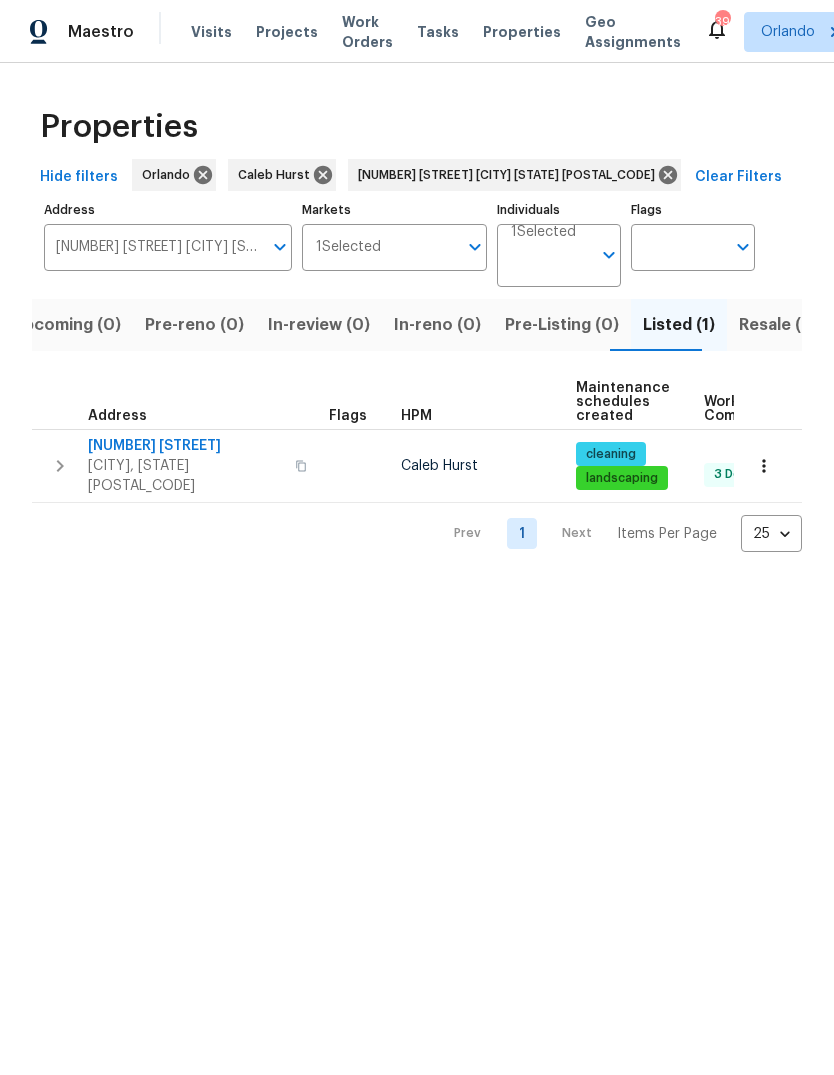 click on "10017 Weathers Loop Clermont FL 34711" at bounding box center (153, 247) 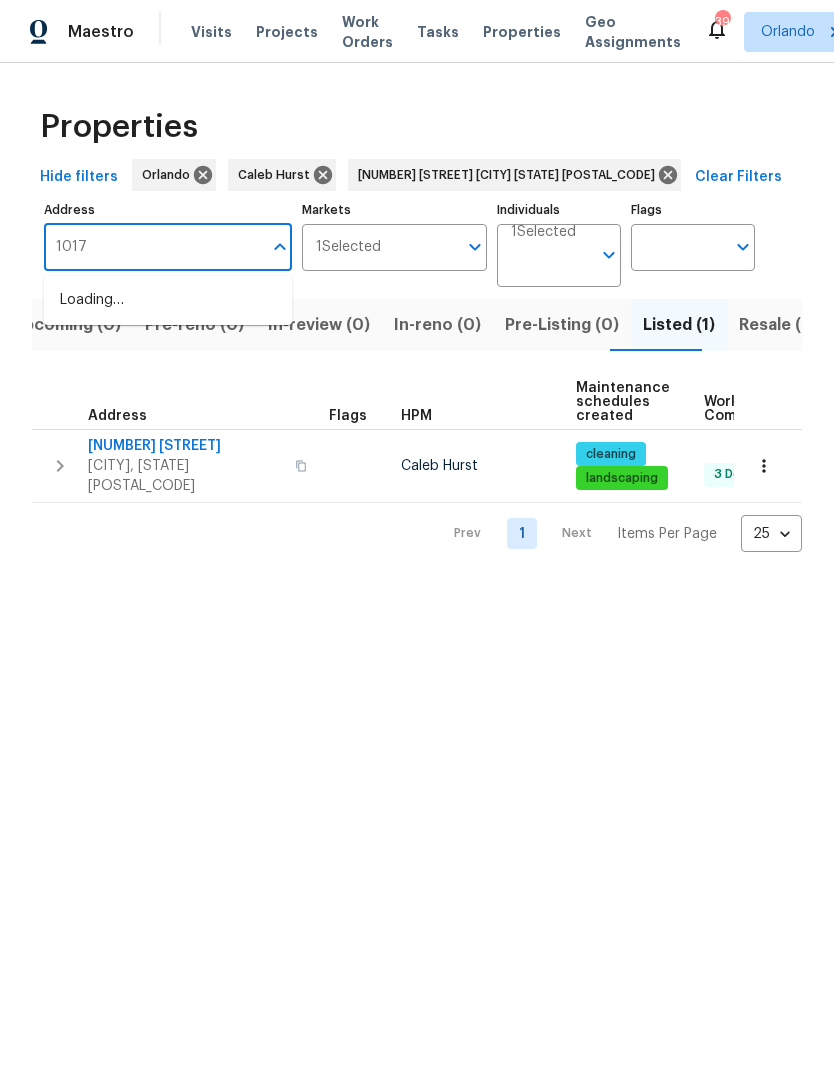 type on "10170" 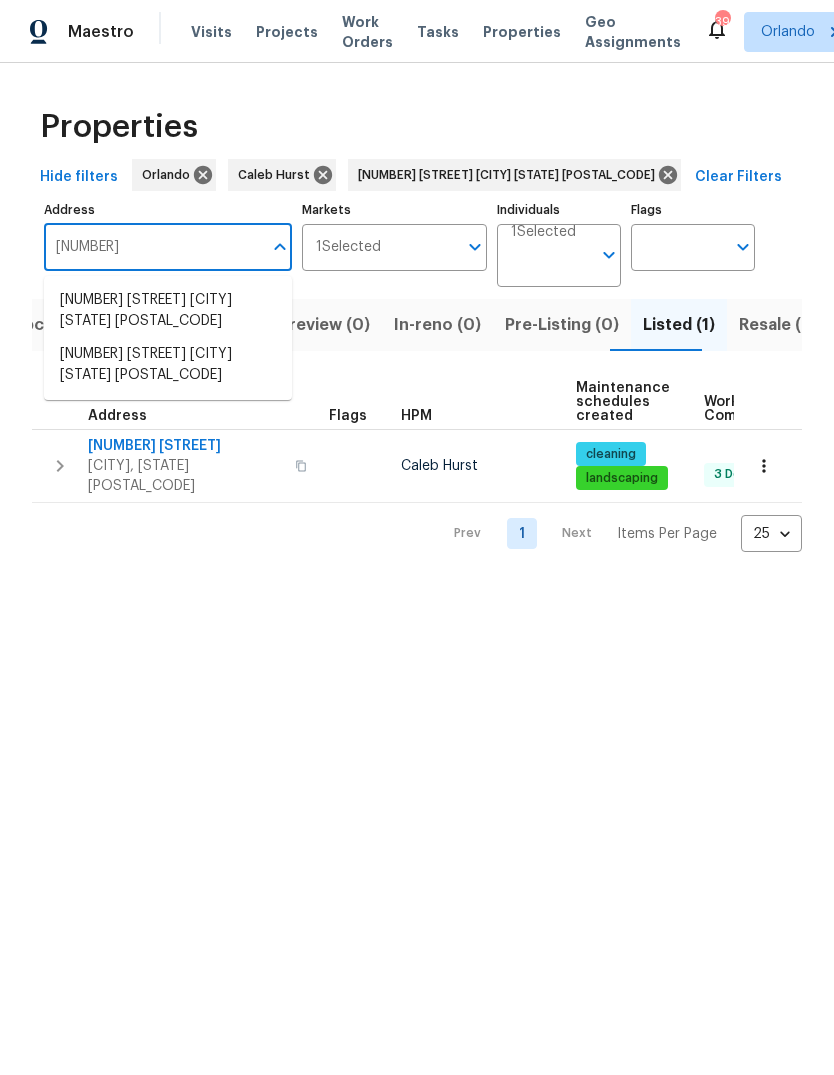 click on "10170 SE 106th Ln Belleview FL 34420" at bounding box center [168, 365] 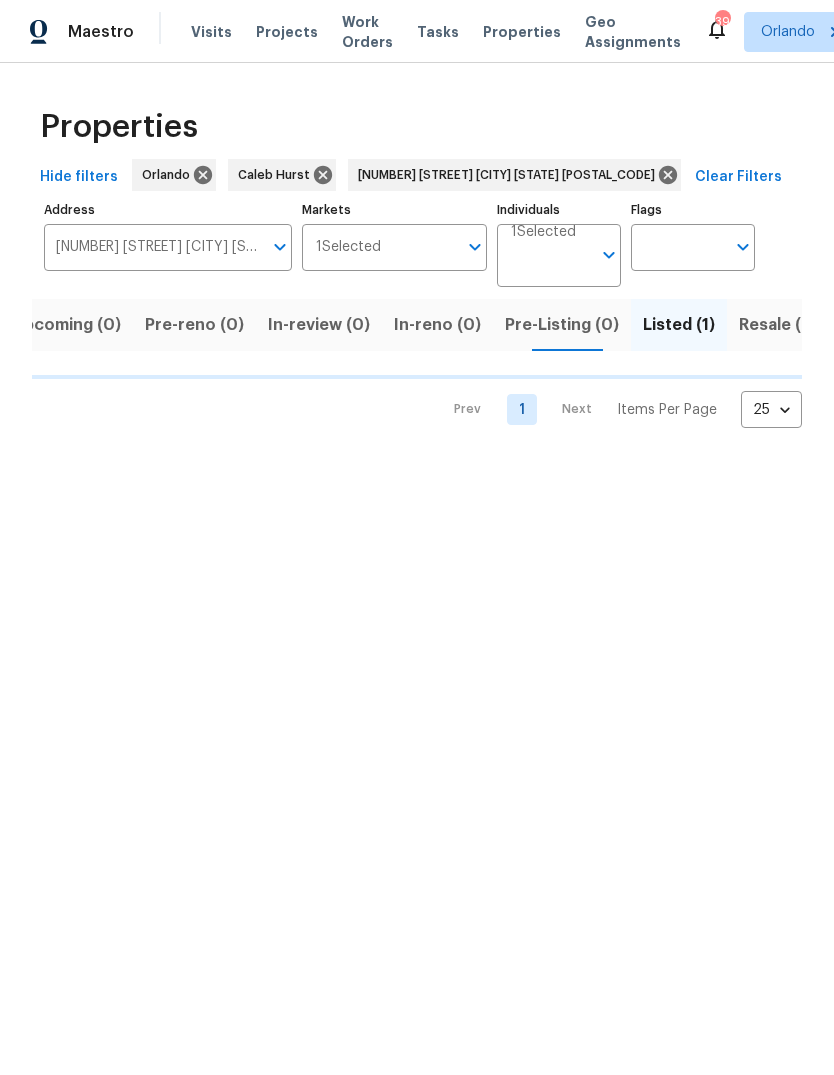 scroll, scrollTop: 0, scrollLeft: 18, axis: horizontal 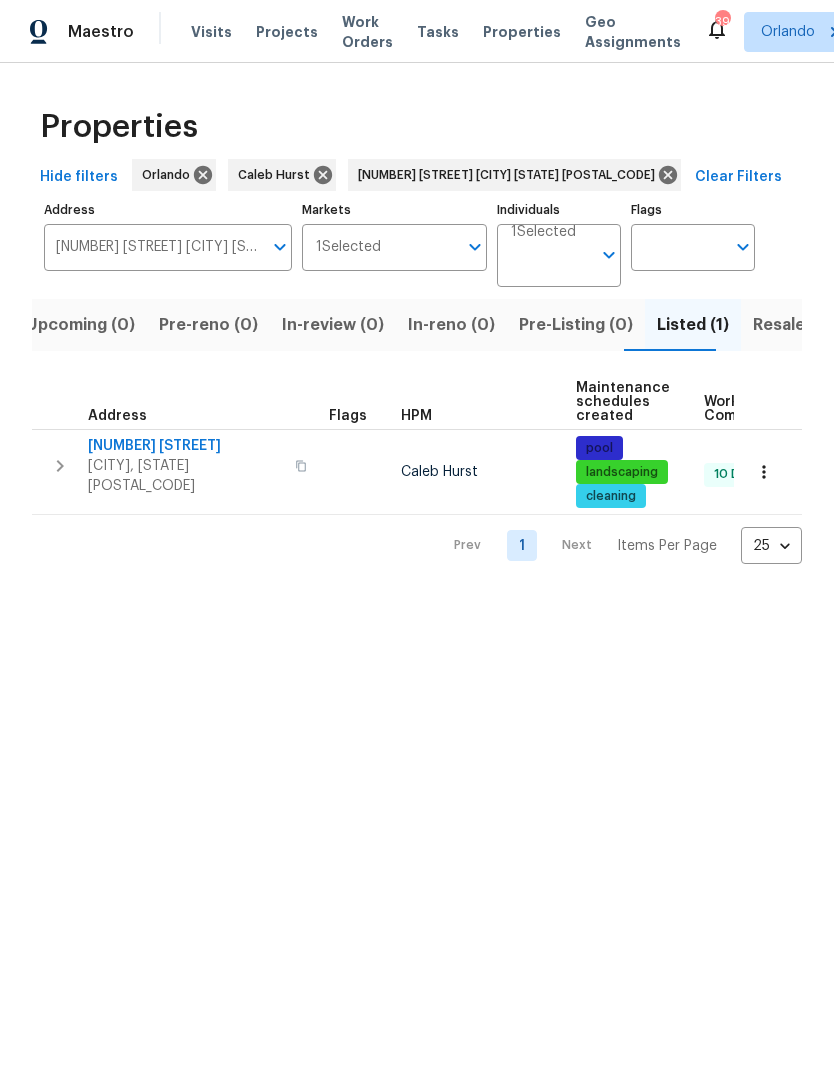 click 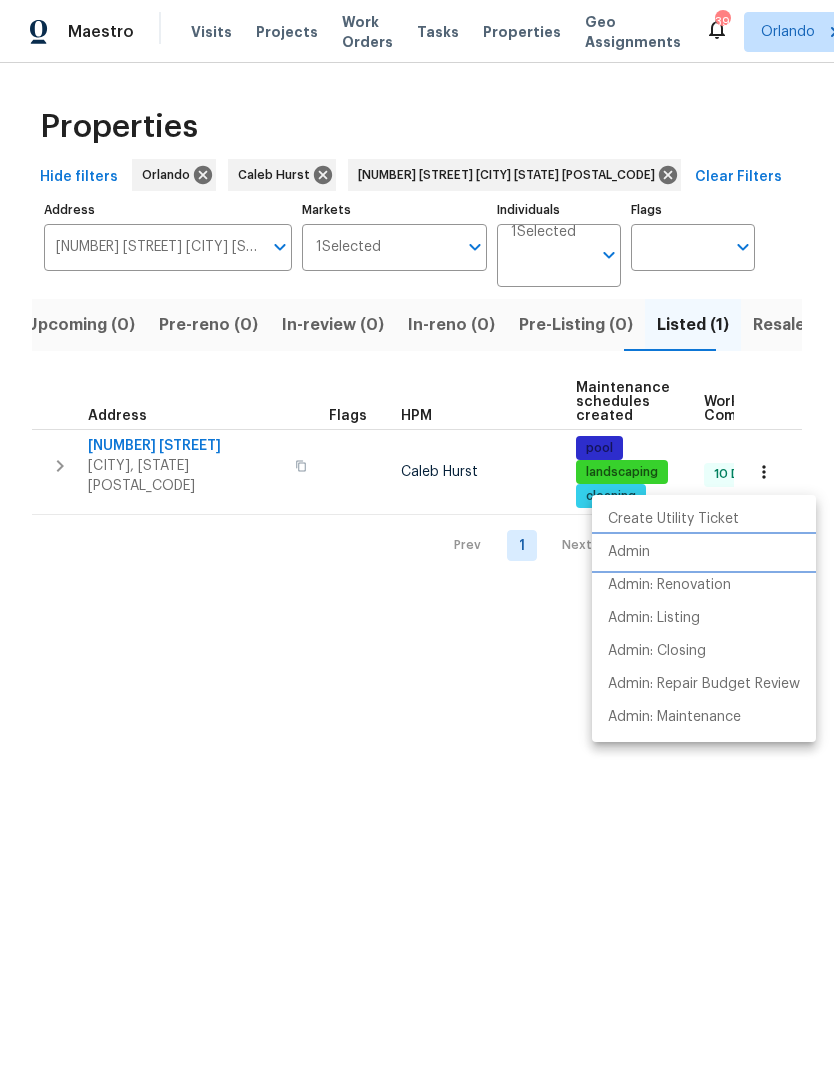 click on "Admin" at bounding box center (704, 552) 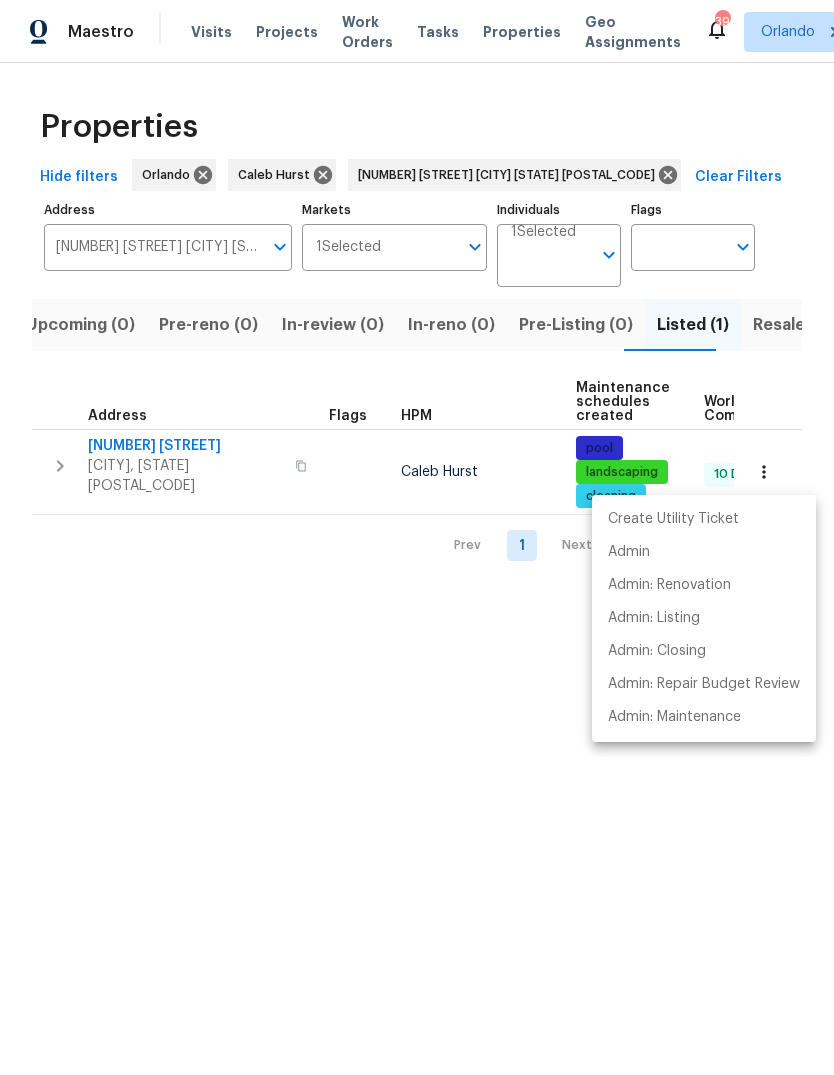 click at bounding box center [417, 537] 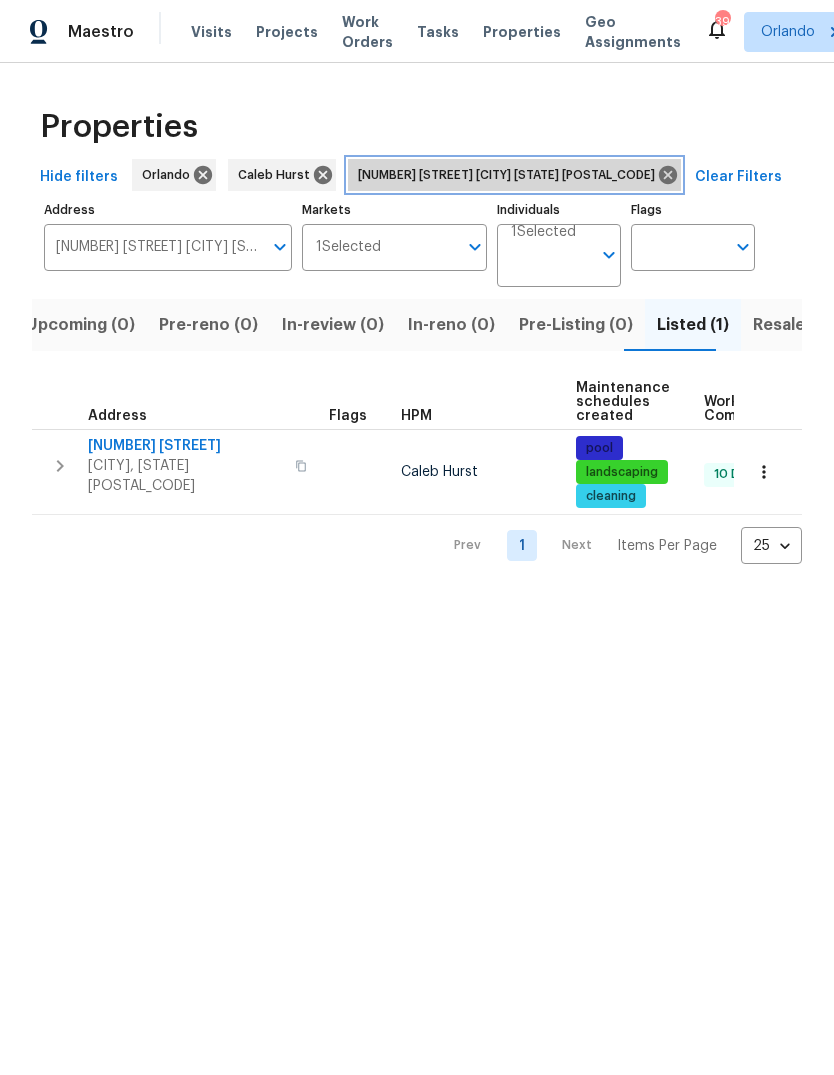 click 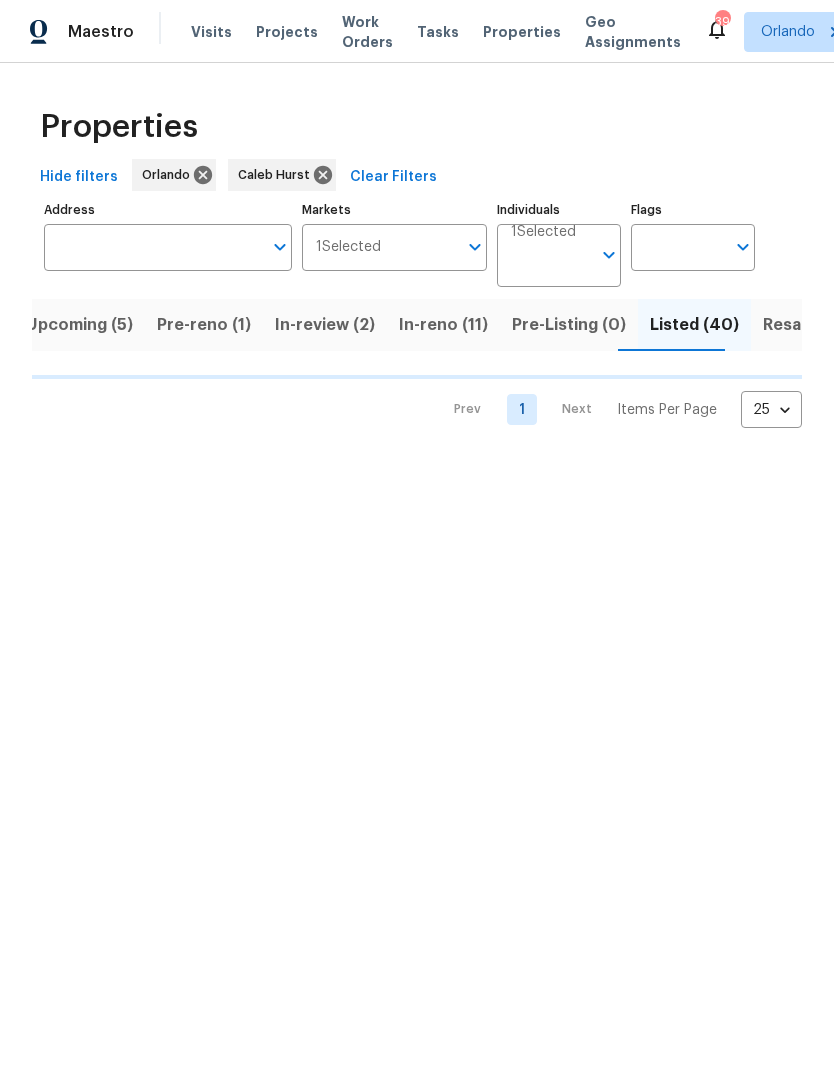 click on "Address" at bounding box center [153, 247] 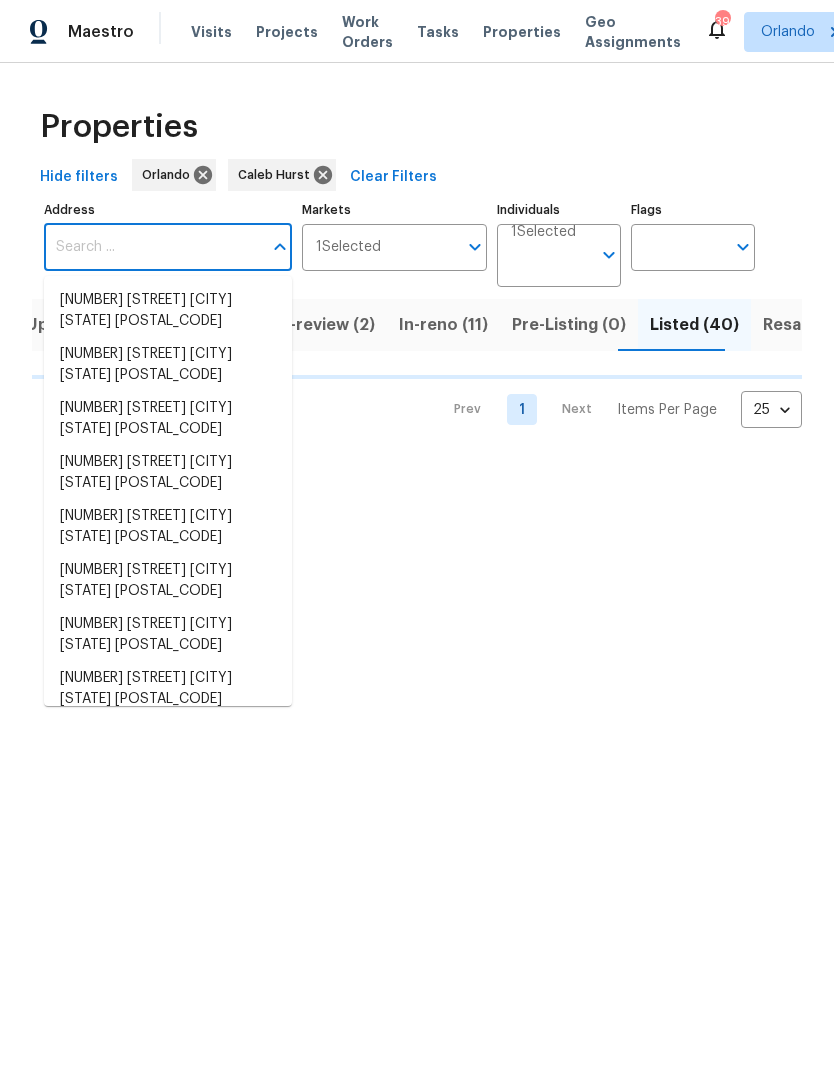 click on "Address" at bounding box center [153, 247] 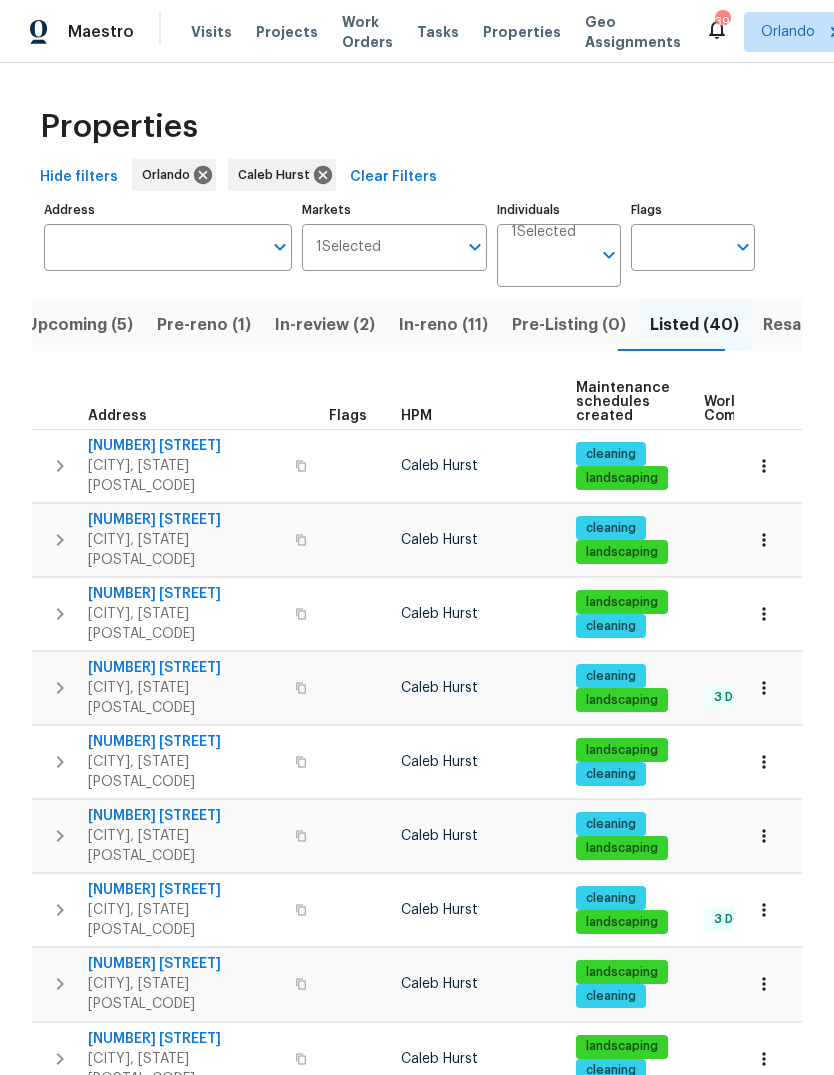 click on "Address" at bounding box center (168, 210) 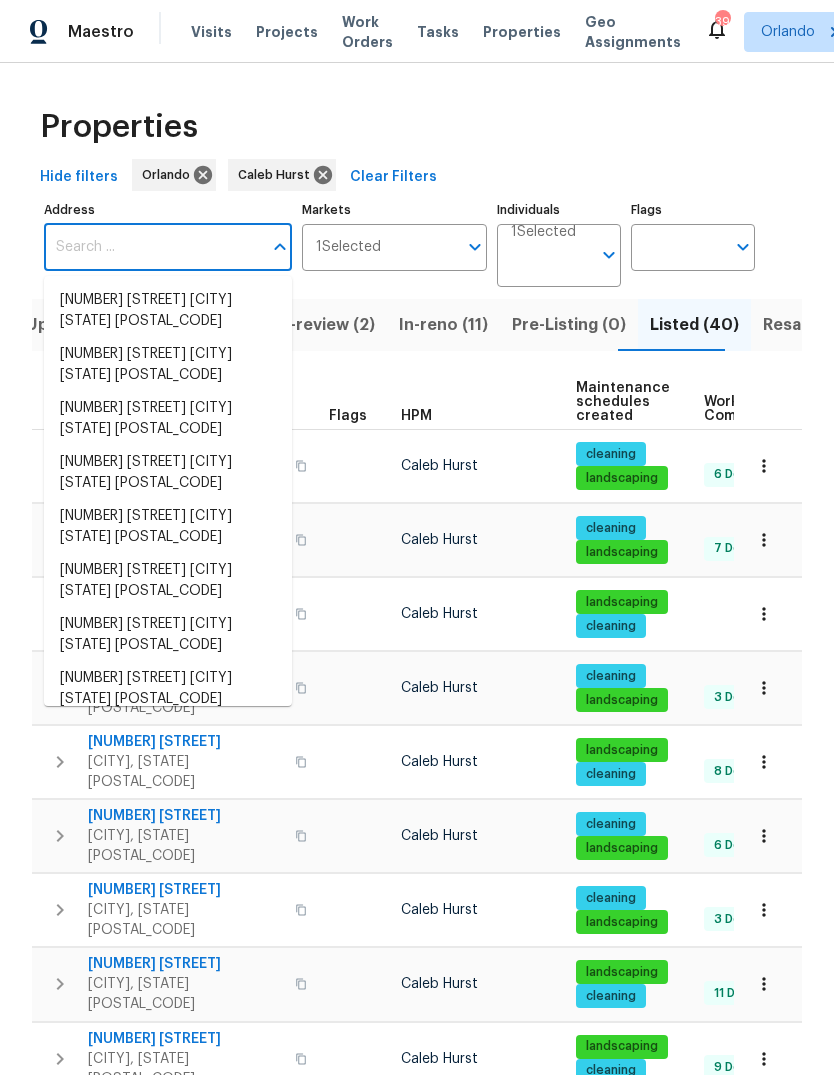 click on "Address" at bounding box center (153, 247) 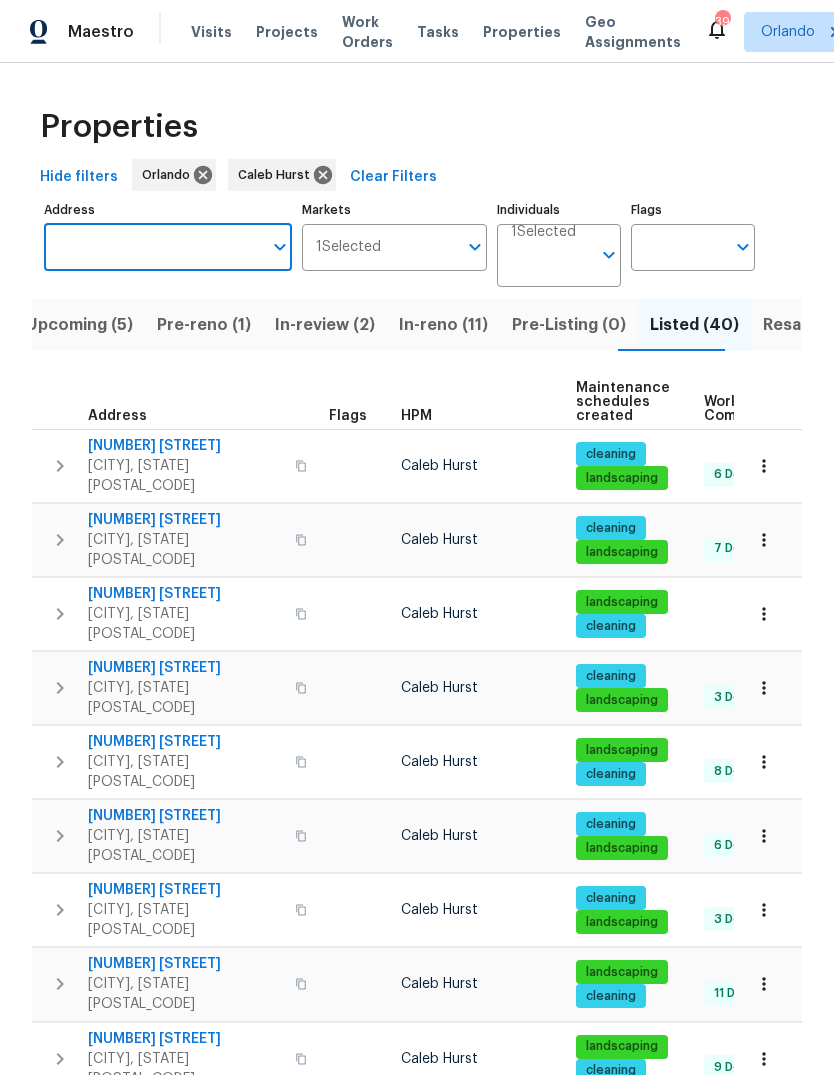 click on "Address" at bounding box center [153, 247] 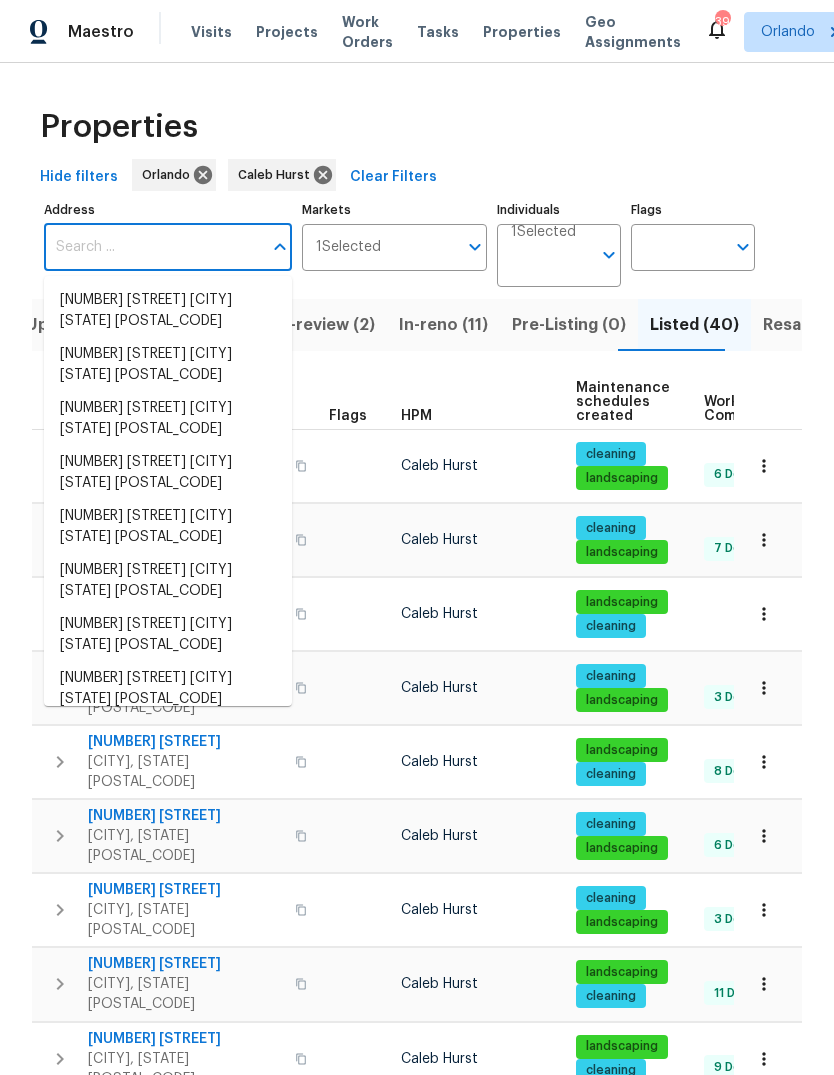 paste on "4881 Cypress Woods Dr Apt 3213Orlando, FL 32811" 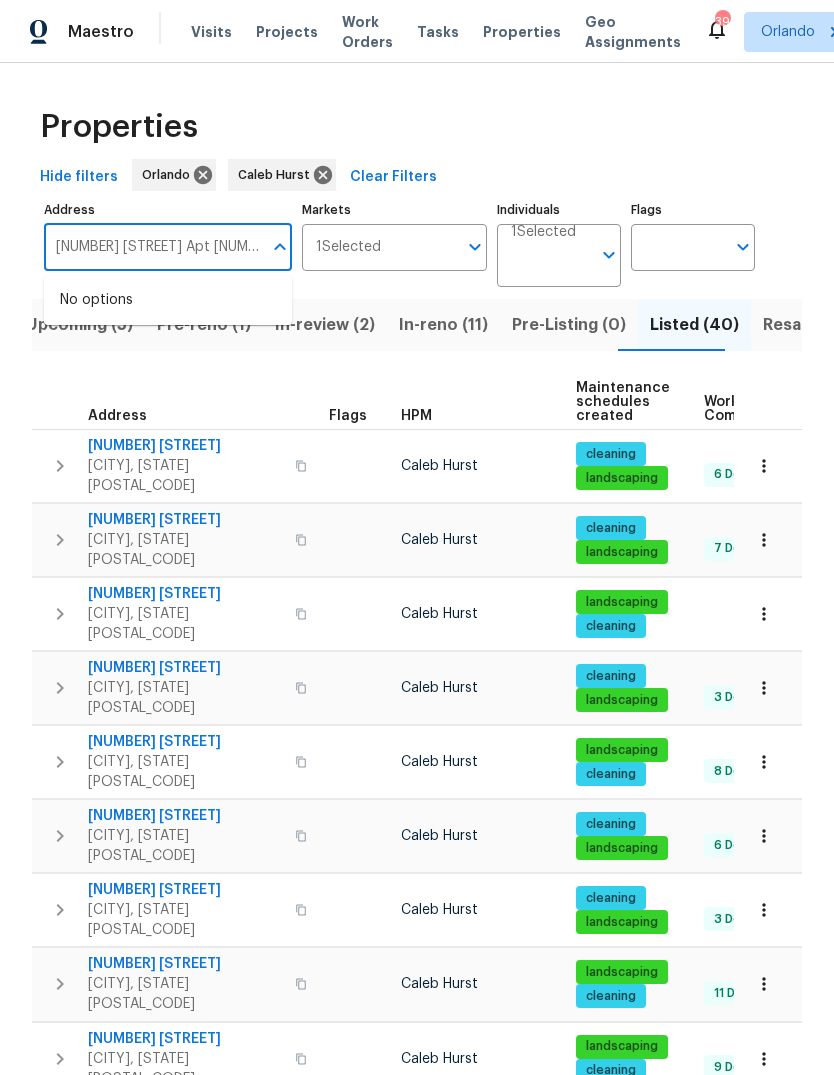 type on "4881 Cypress Woods Dr Apt 3213" 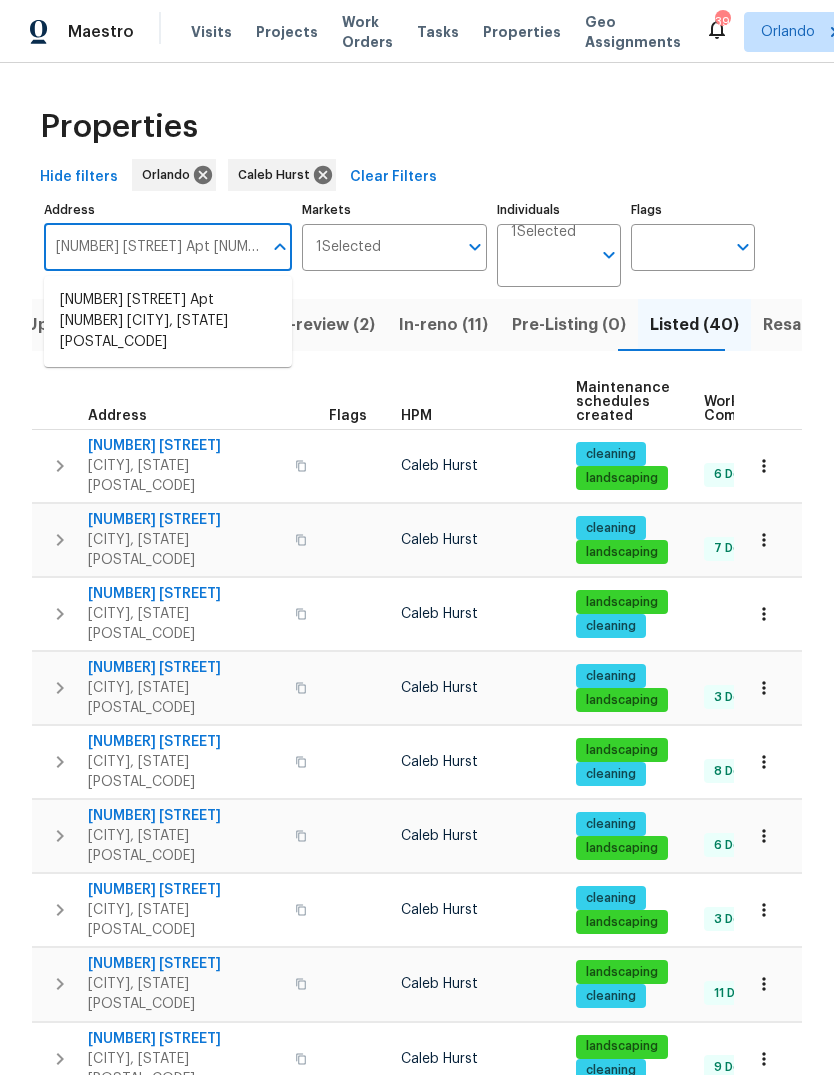 click on "4881 Cypress Woods Dr Apt 3213 Orlando FL 32811" at bounding box center (168, 321) 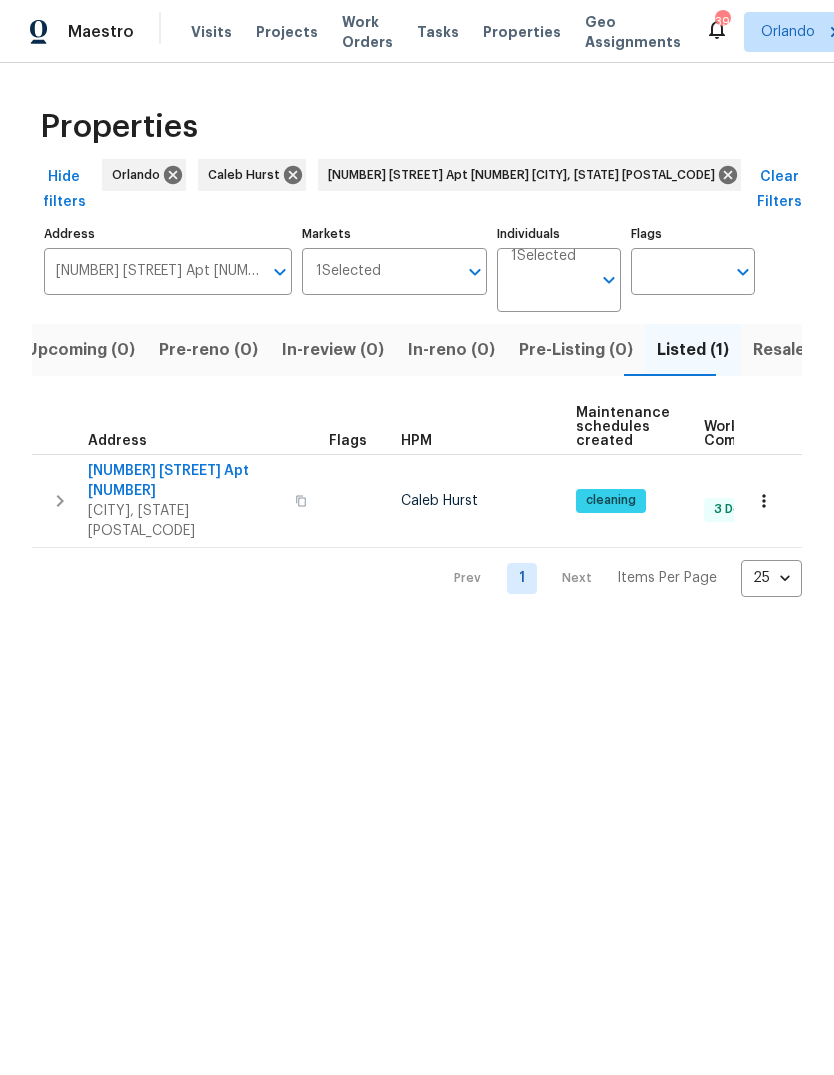 click on "4881 Cypress Woods Dr Apt 3213" at bounding box center (185, 481) 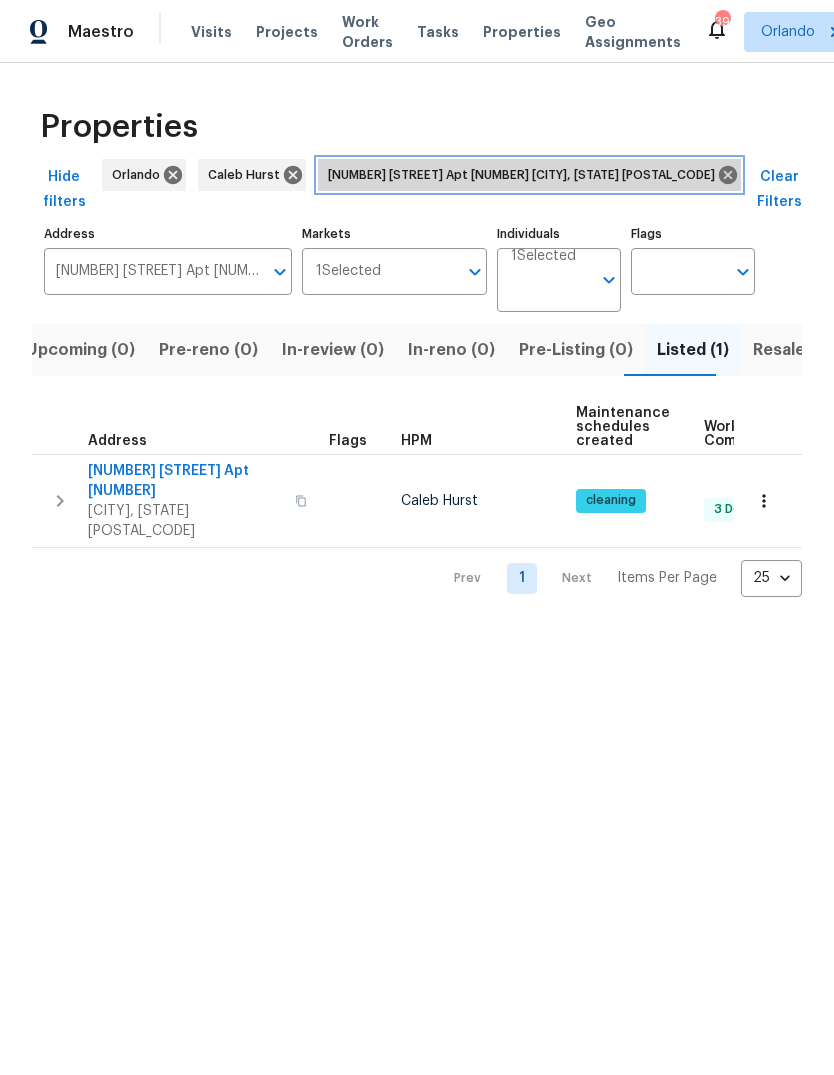 click 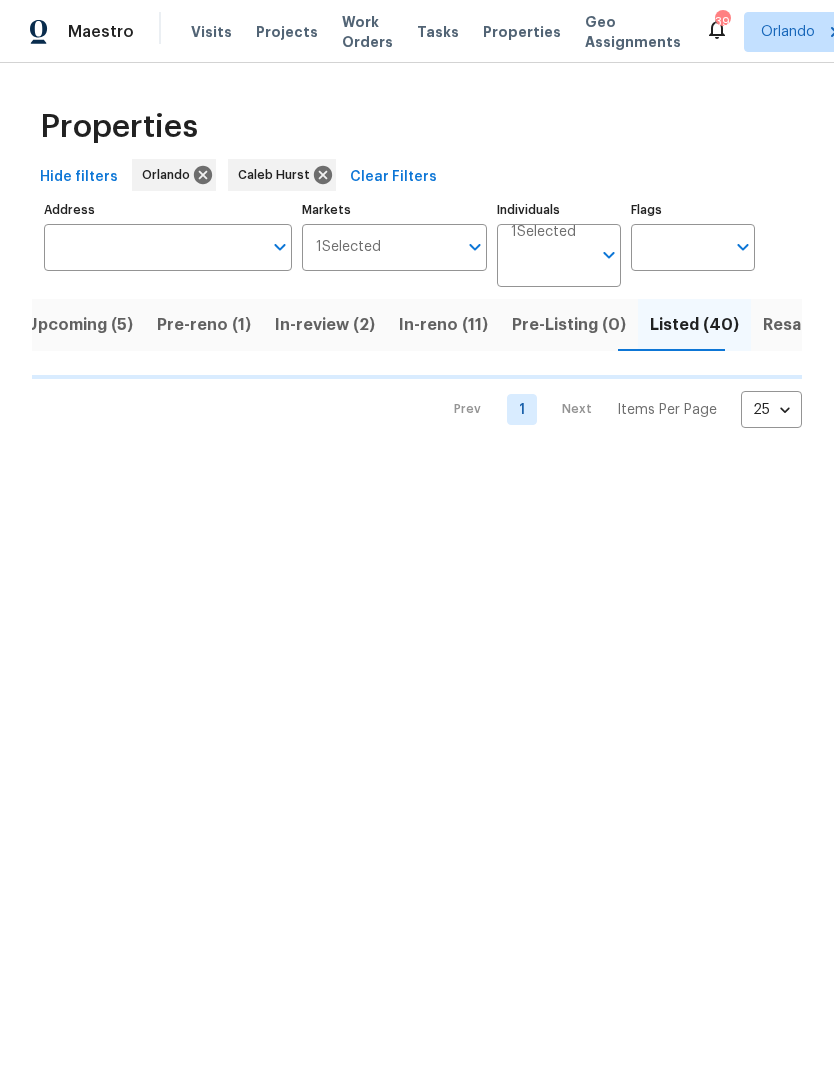 click on "Address" at bounding box center [153, 247] 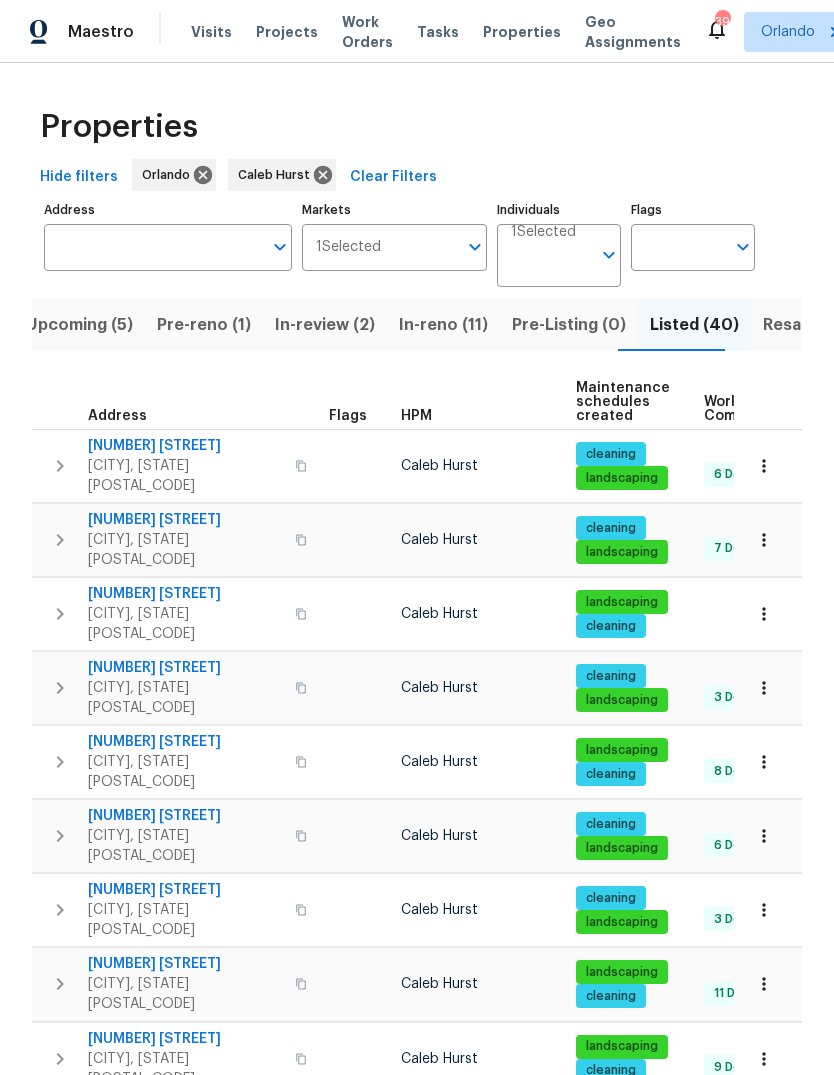 click on "Address" at bounding box center (153, 247) 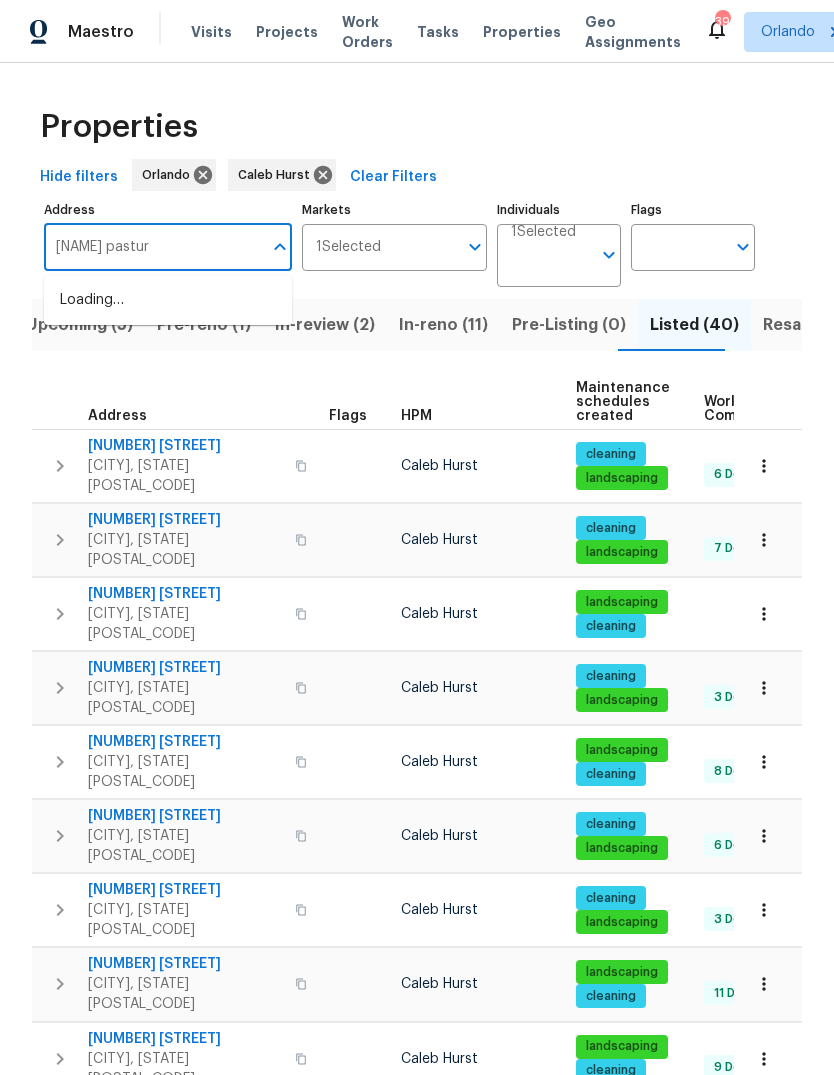 type on "Wilson pasture" 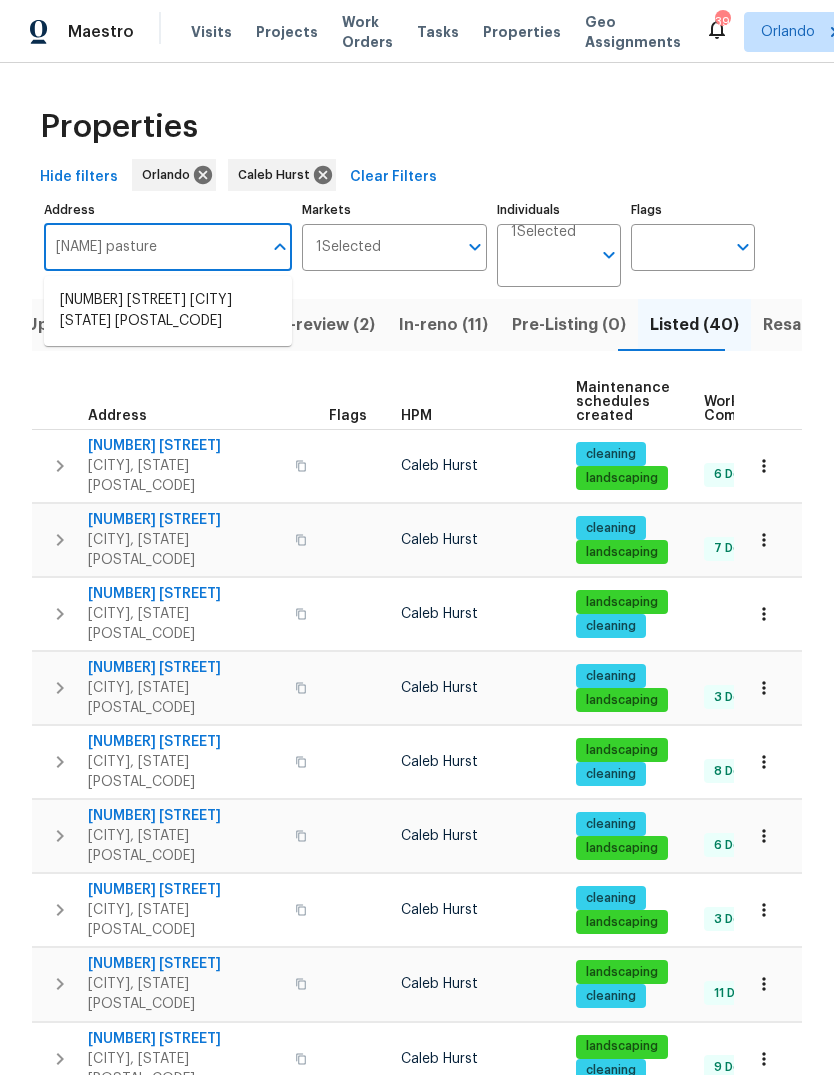 click on "6931 Wilson Pasture Ave Groveland FL 34736" at bounding box center (168, 311) 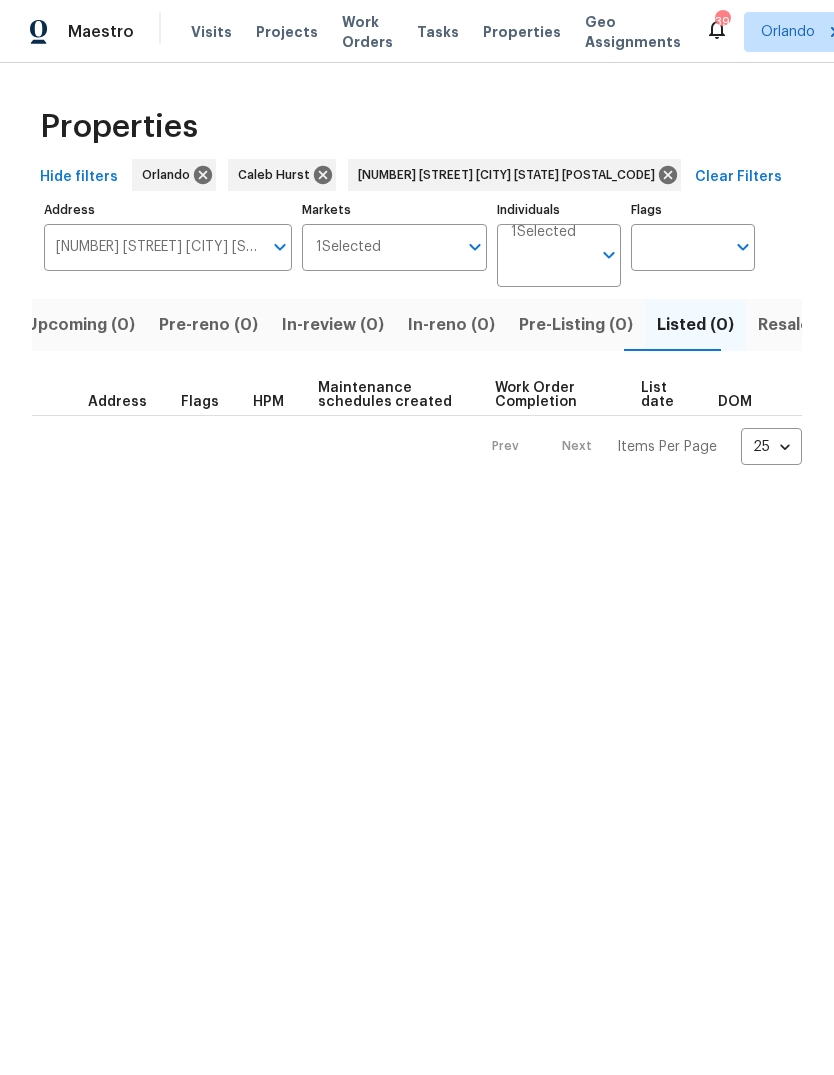 click on "Resale (1)" at bounding box center [795, 325] 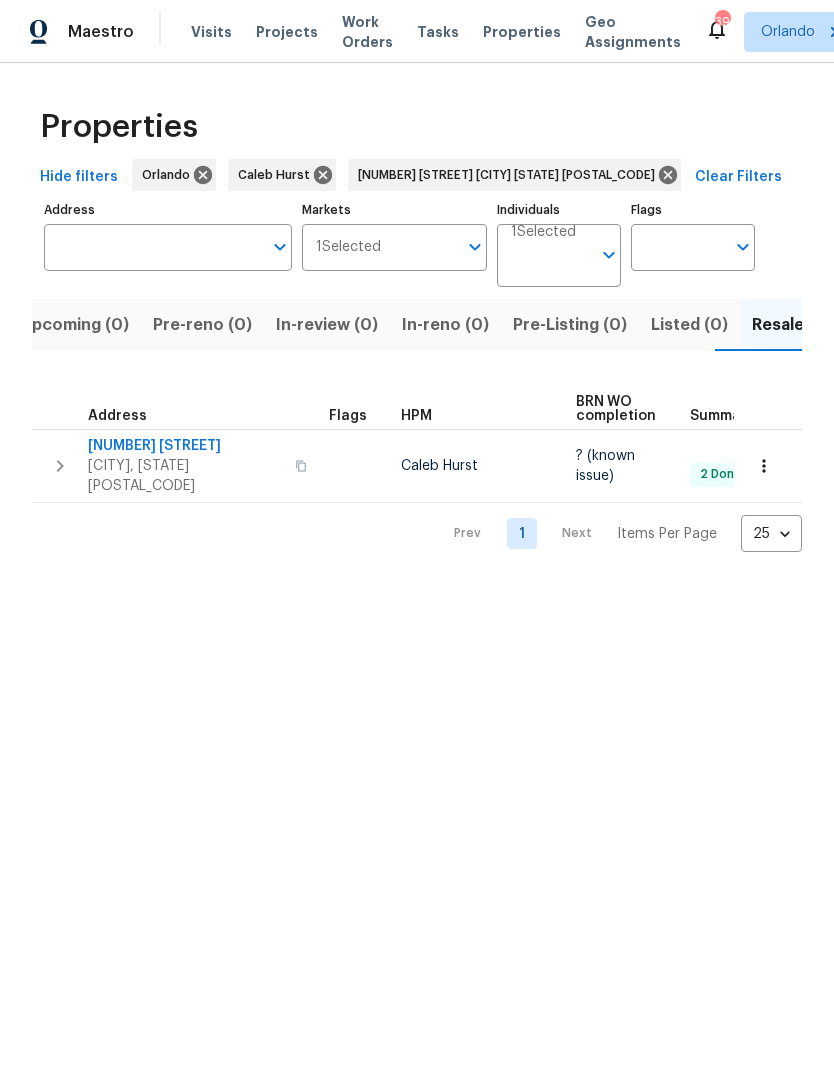type on "6931 Wilson Pasture Ave Groveland FL 34736" 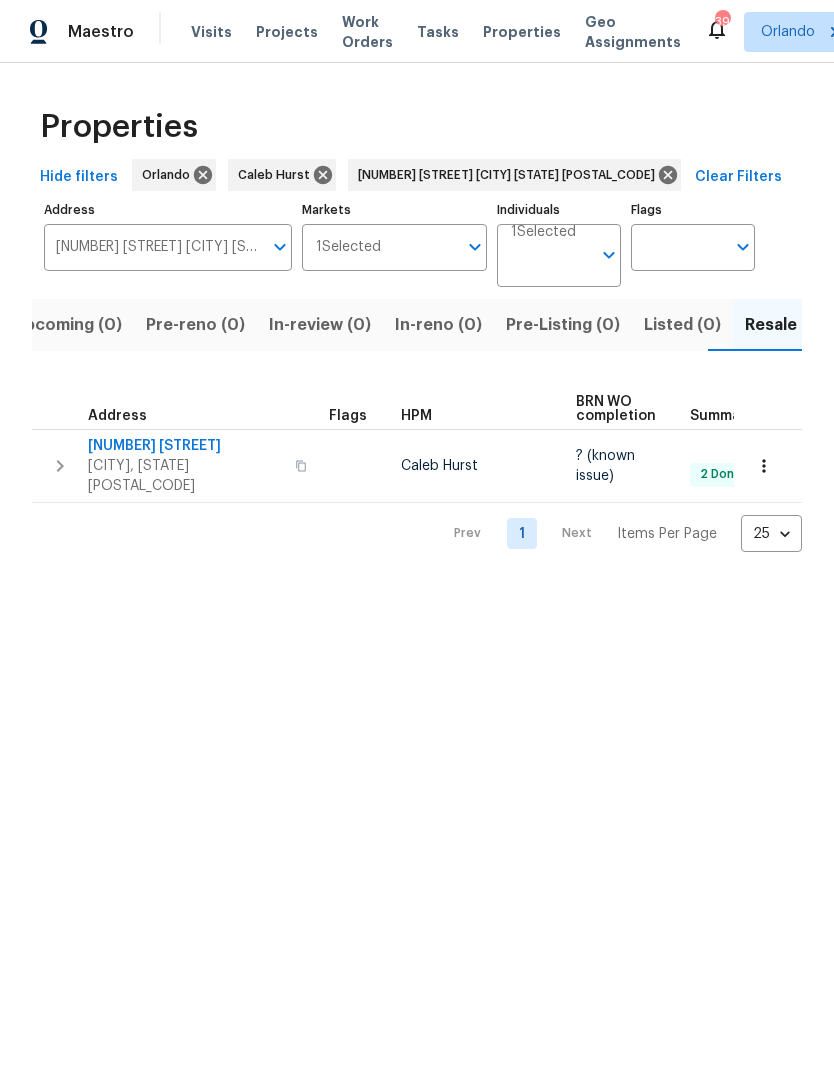 scroll, scrollTop: 0, scrollLeft: 32, axis: horizontal 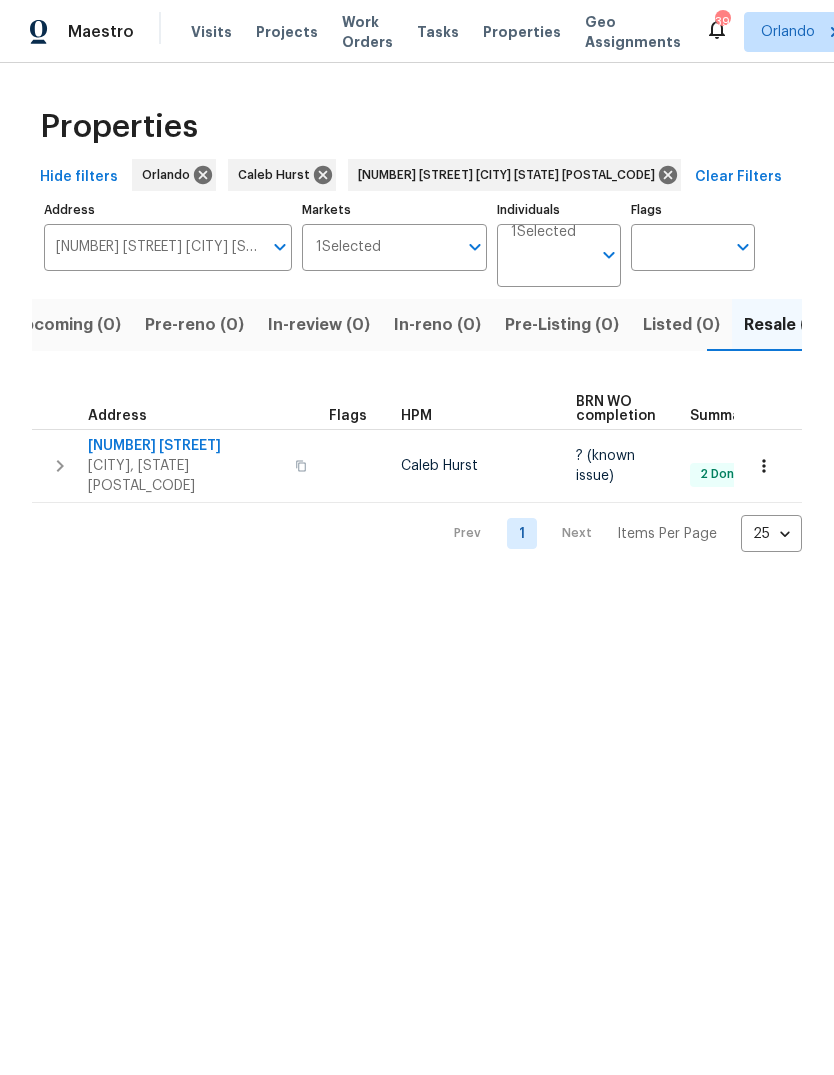 click on "6931 Wilson Pasture Ave" at bounding box center (185, 446) 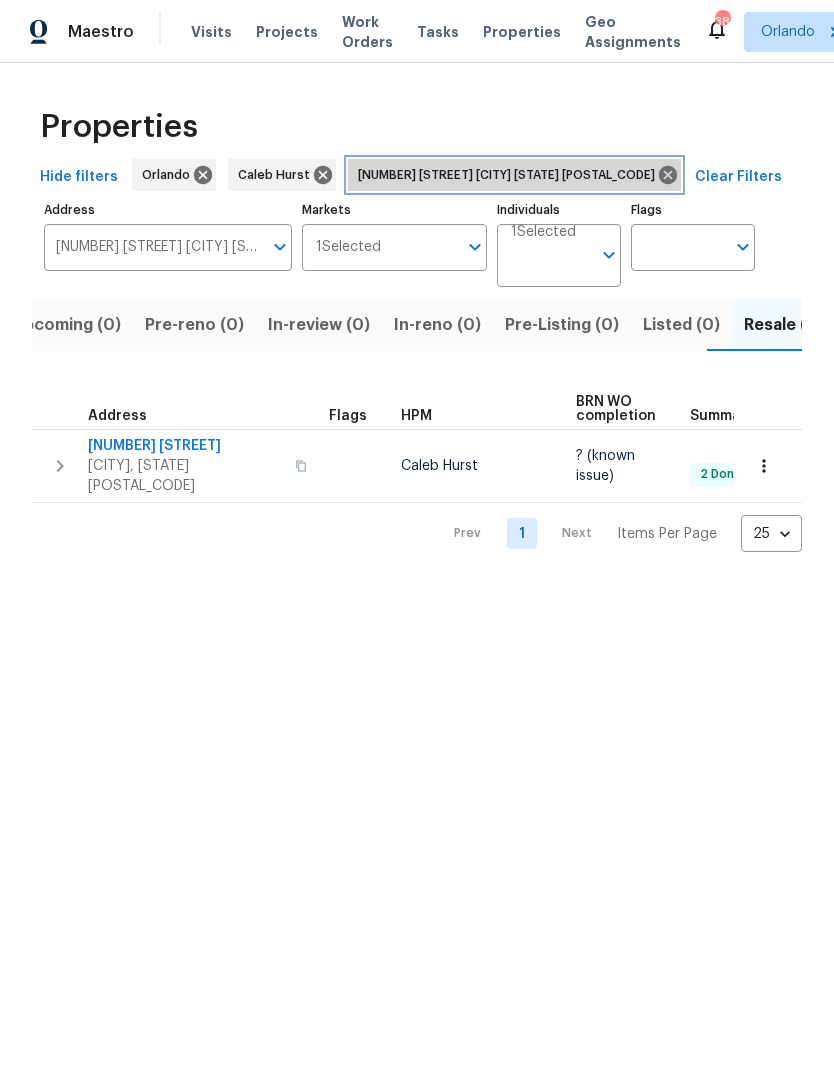 click 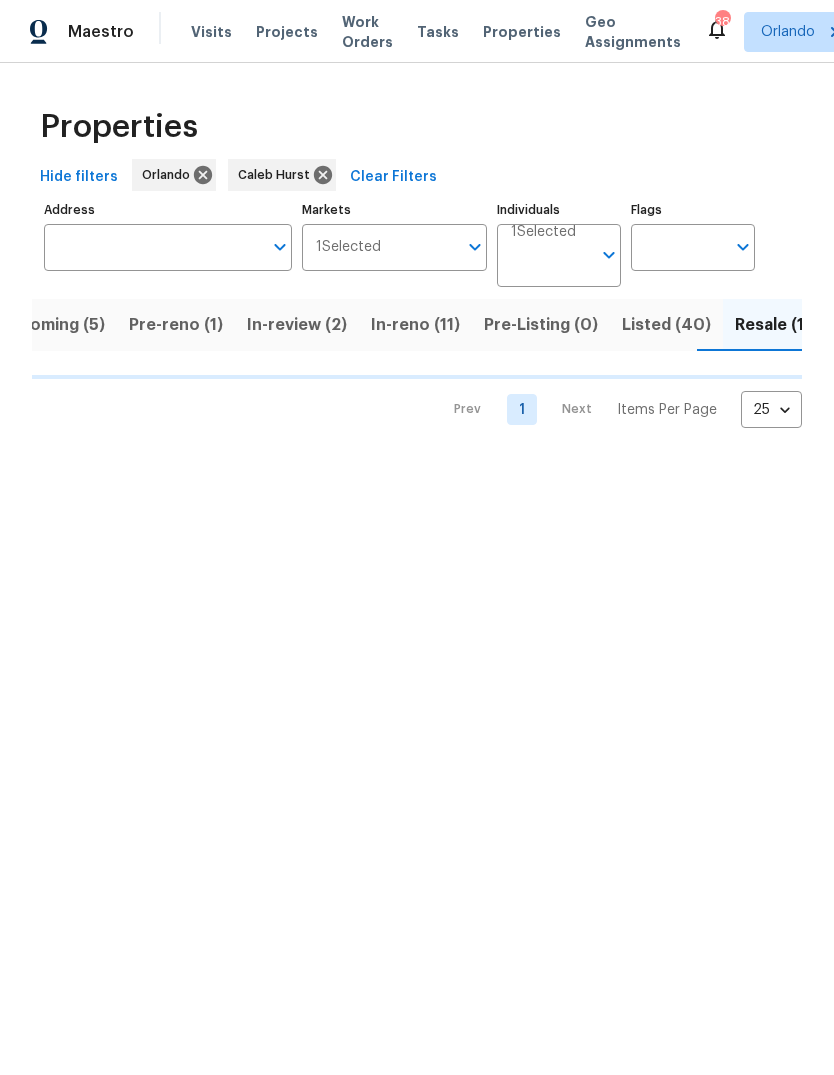 scroll, scrollTop: 0, scrollLeft: 46, axis: horizontal 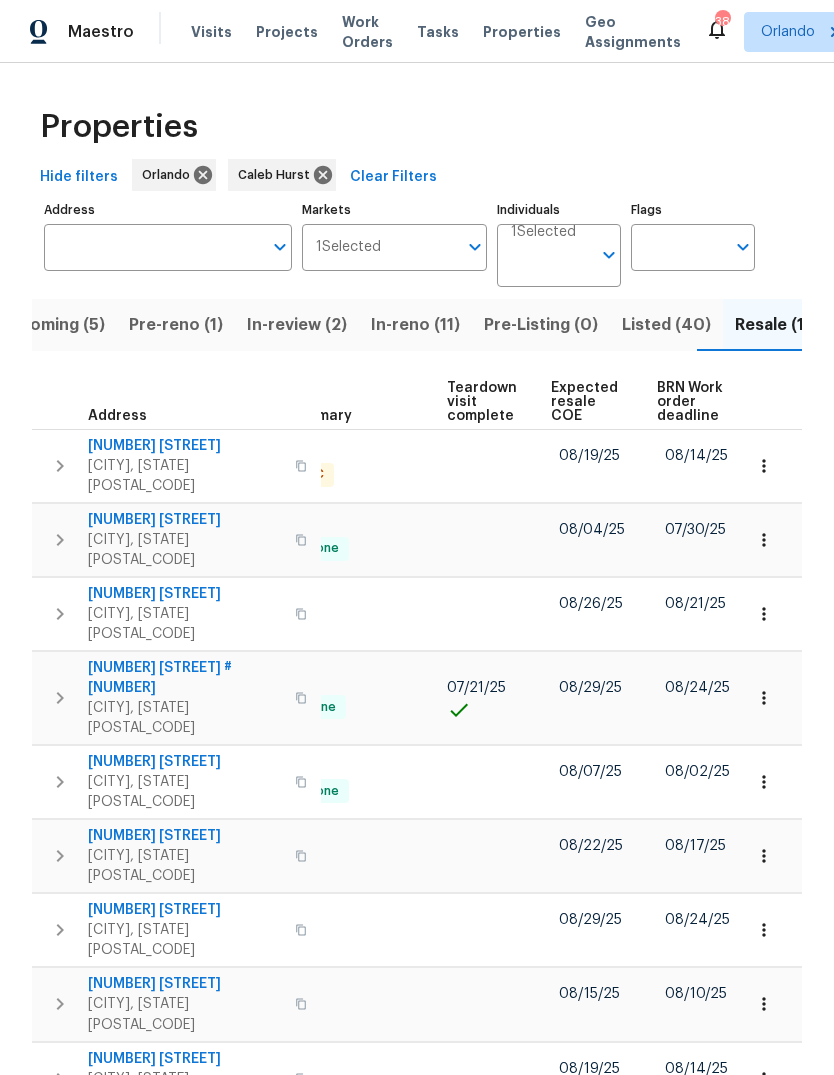 click on "Expected resale COE" at bounding box center [587, 402] 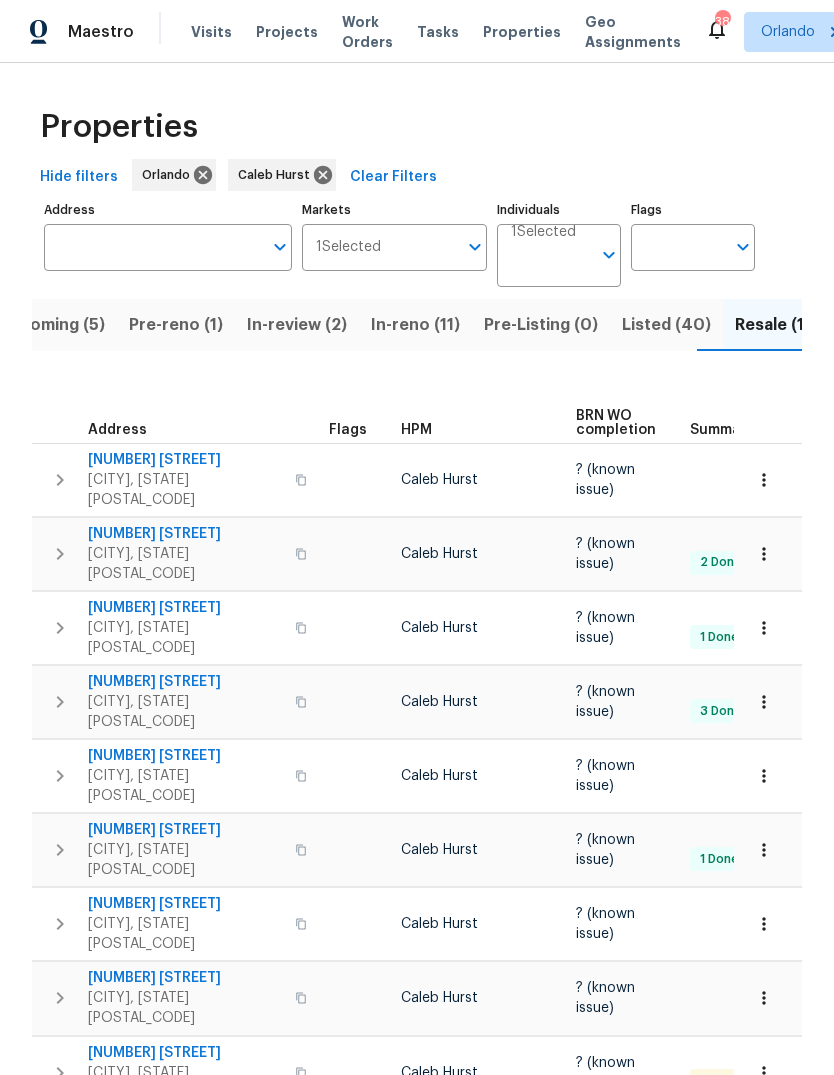 scroll, scrollTop: 0, scrollLeft: 0, axis: both 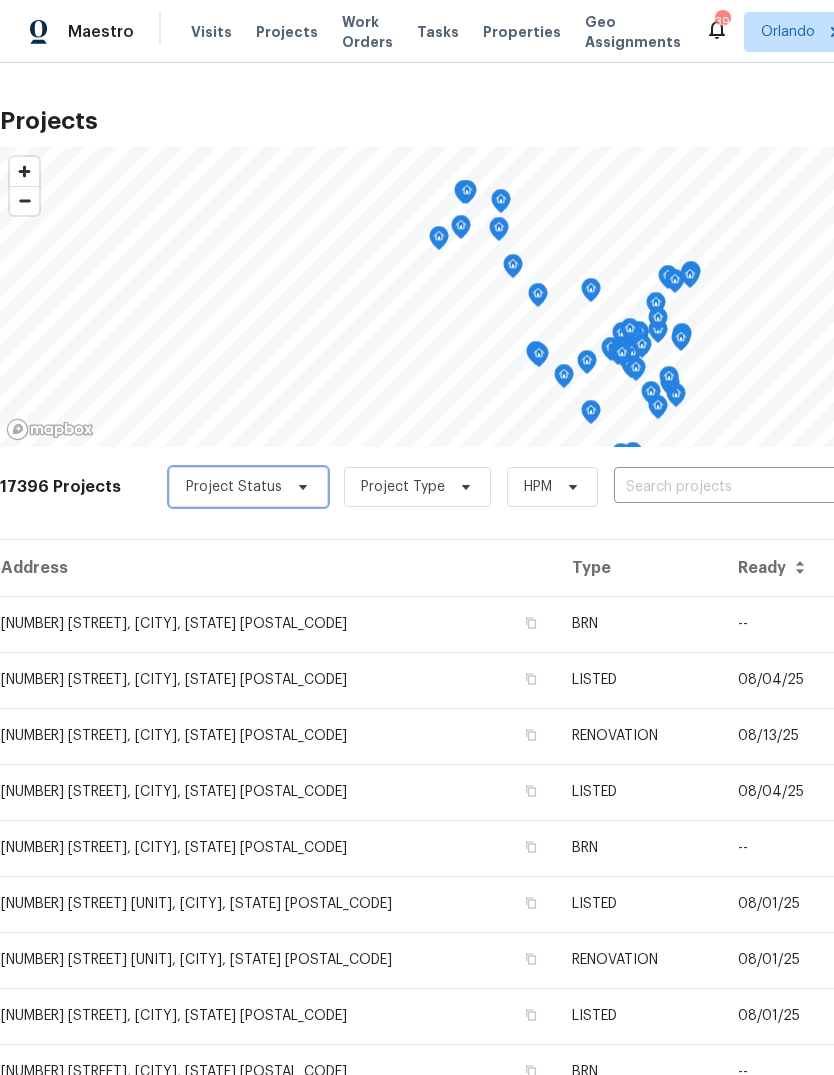 click 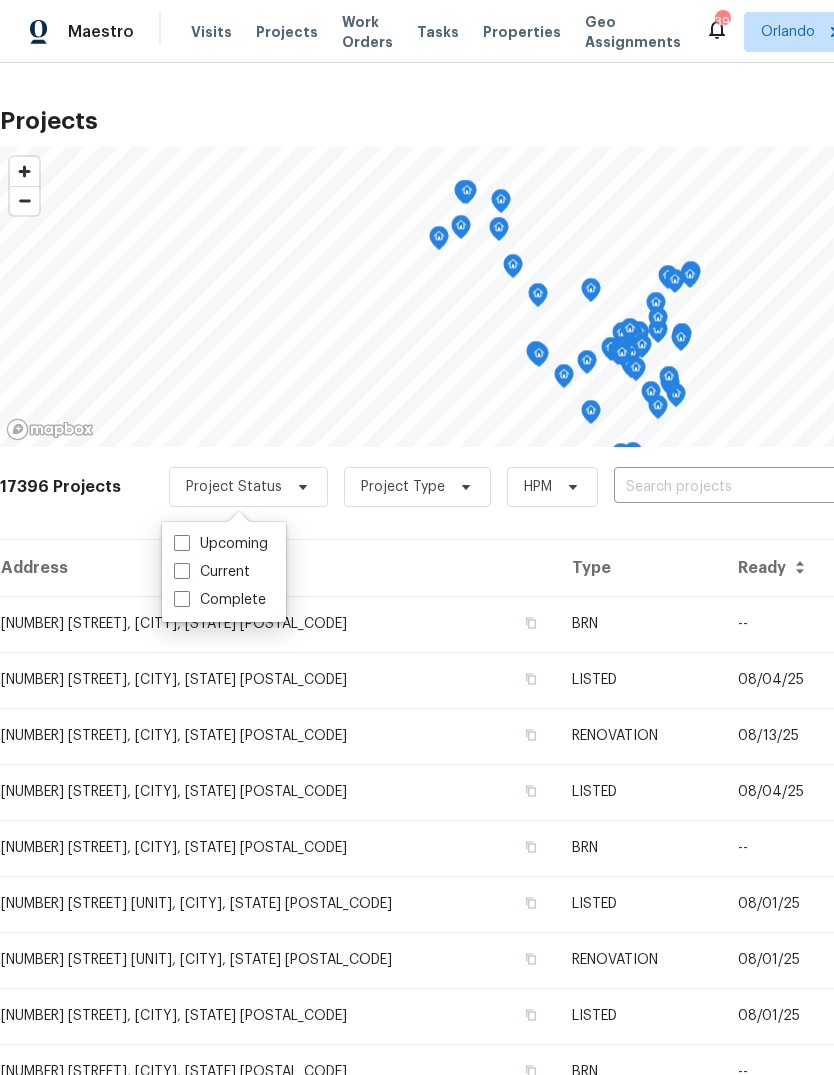 click on "RENOVATION" at bounding box center [639, 736] 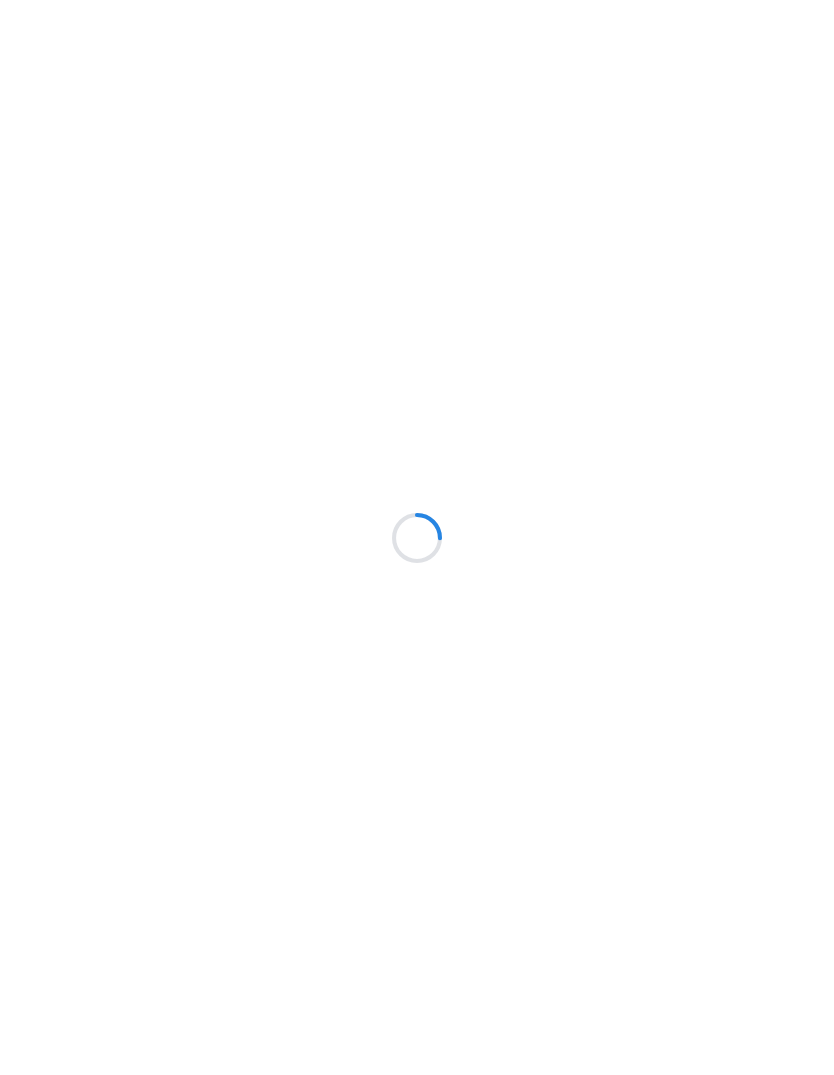 scroll, scrollTop: 0, scrollLeft: 0, axis: both 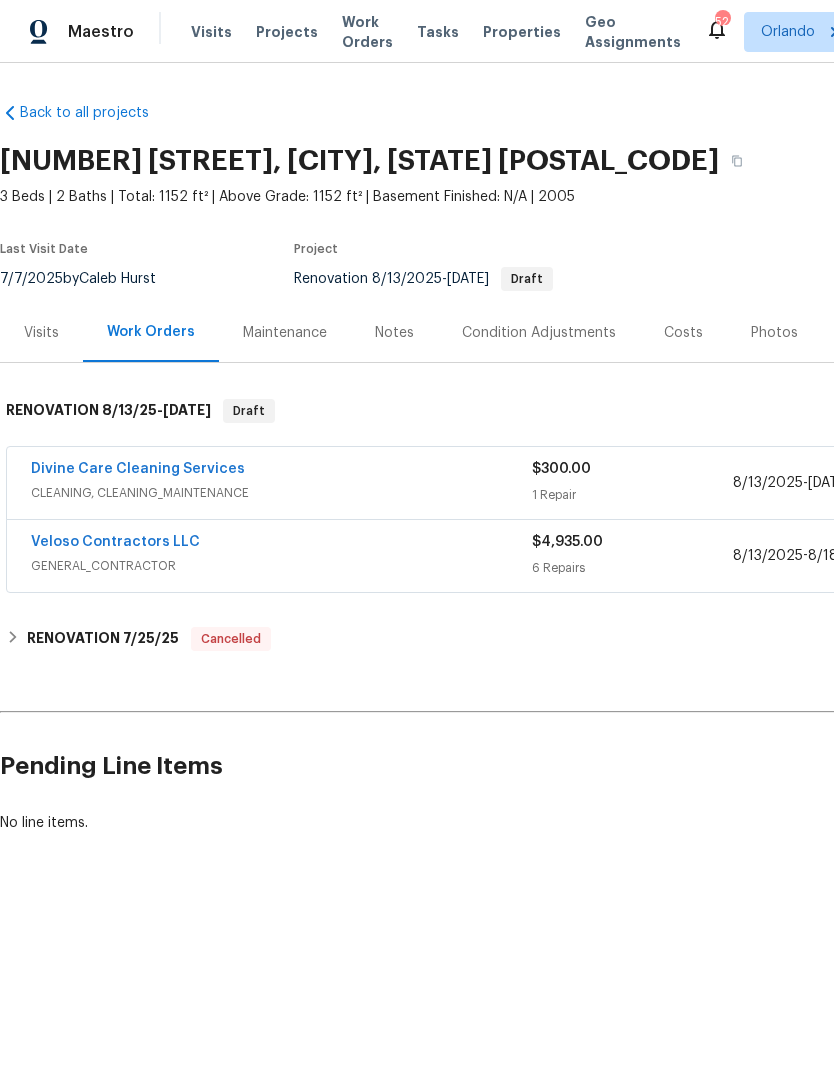 click on "Visits" at bounding box center [211, 32] 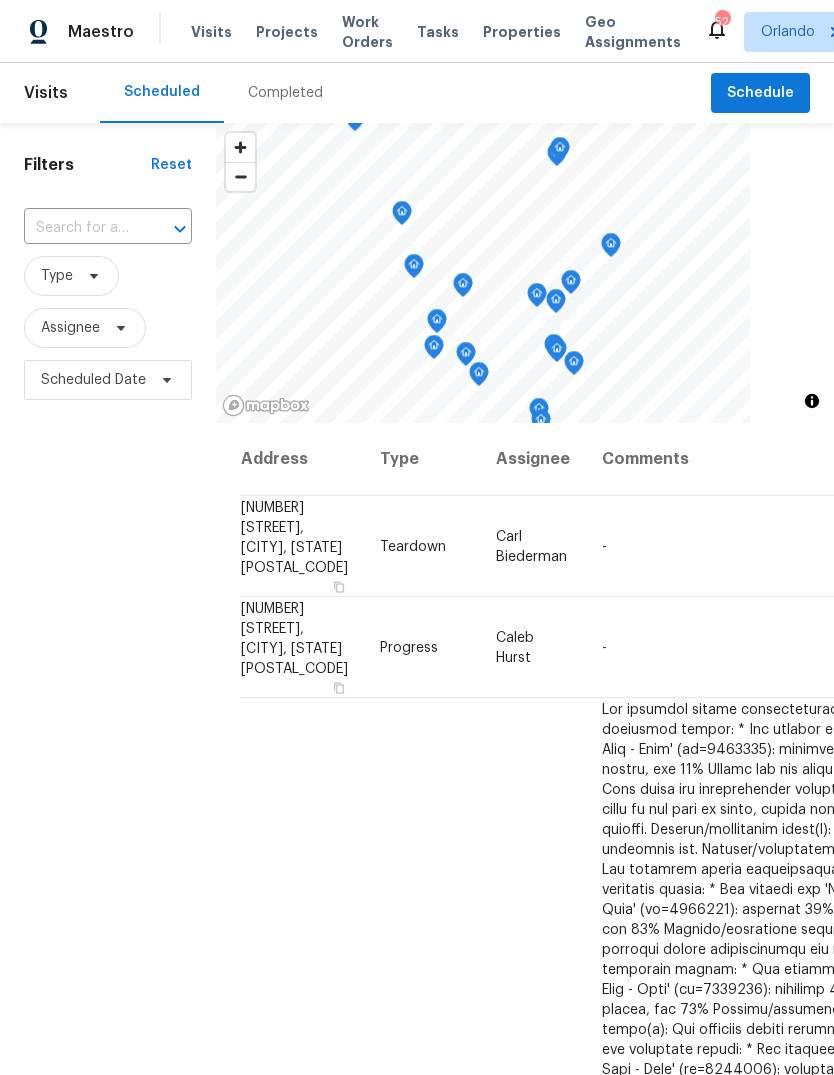 click on "Projects" at bounding box center (287, 32) 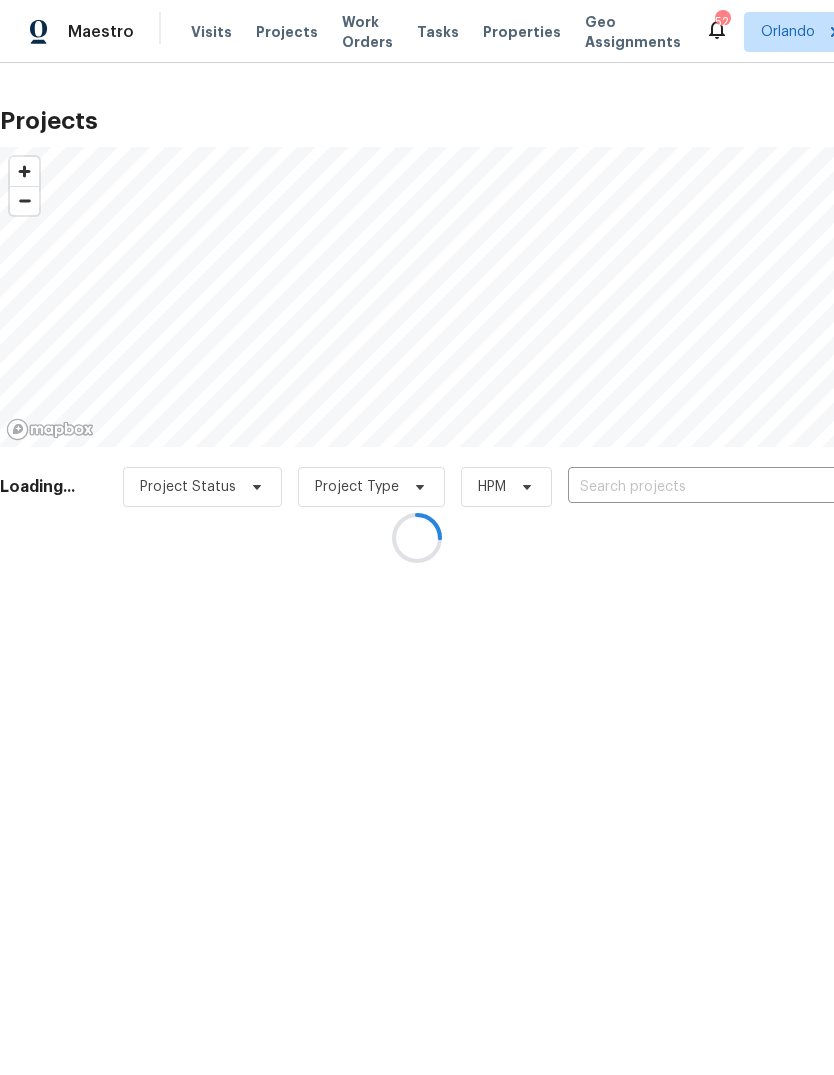 click at bounding box center [417, 537] 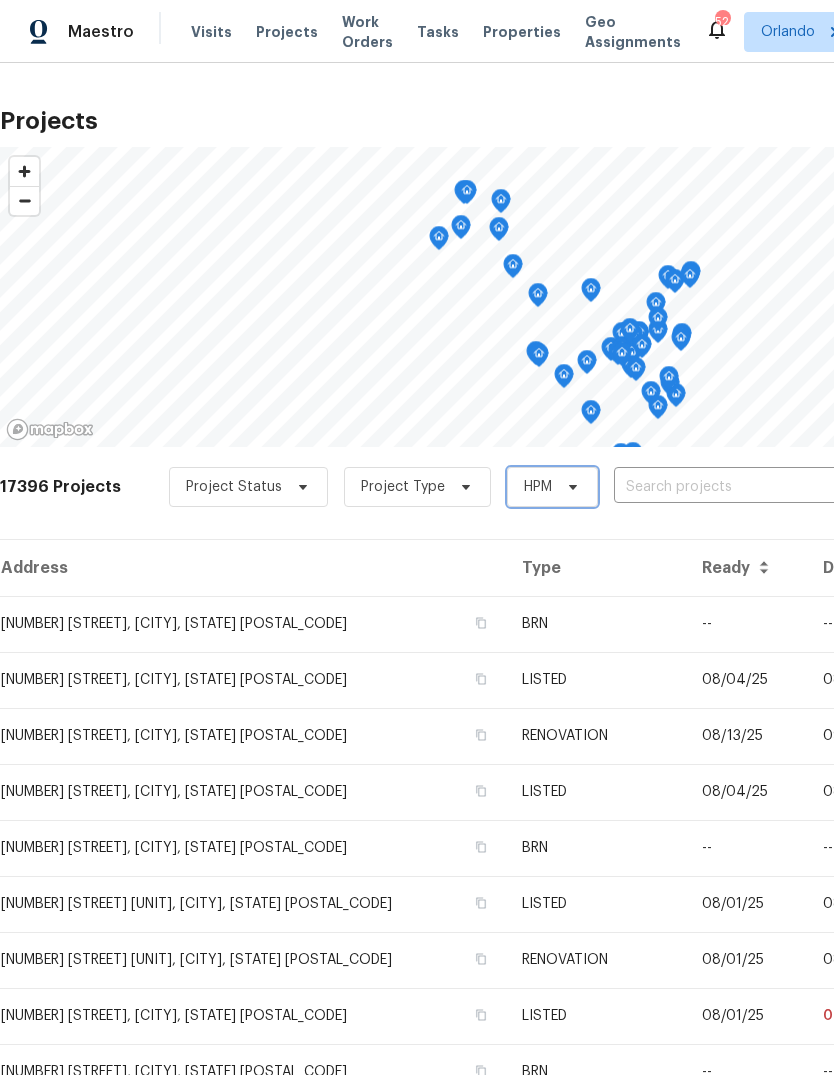 click 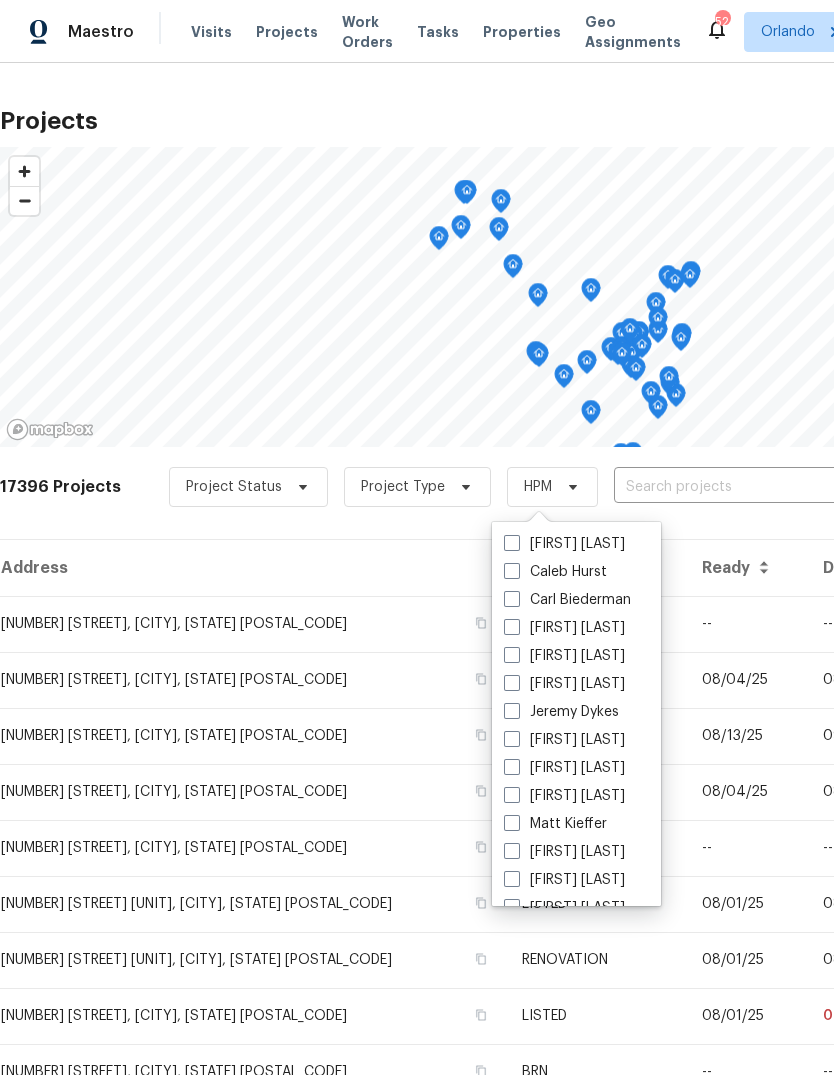 click on "Caleb Hurst" at bounding box center (555, 572) 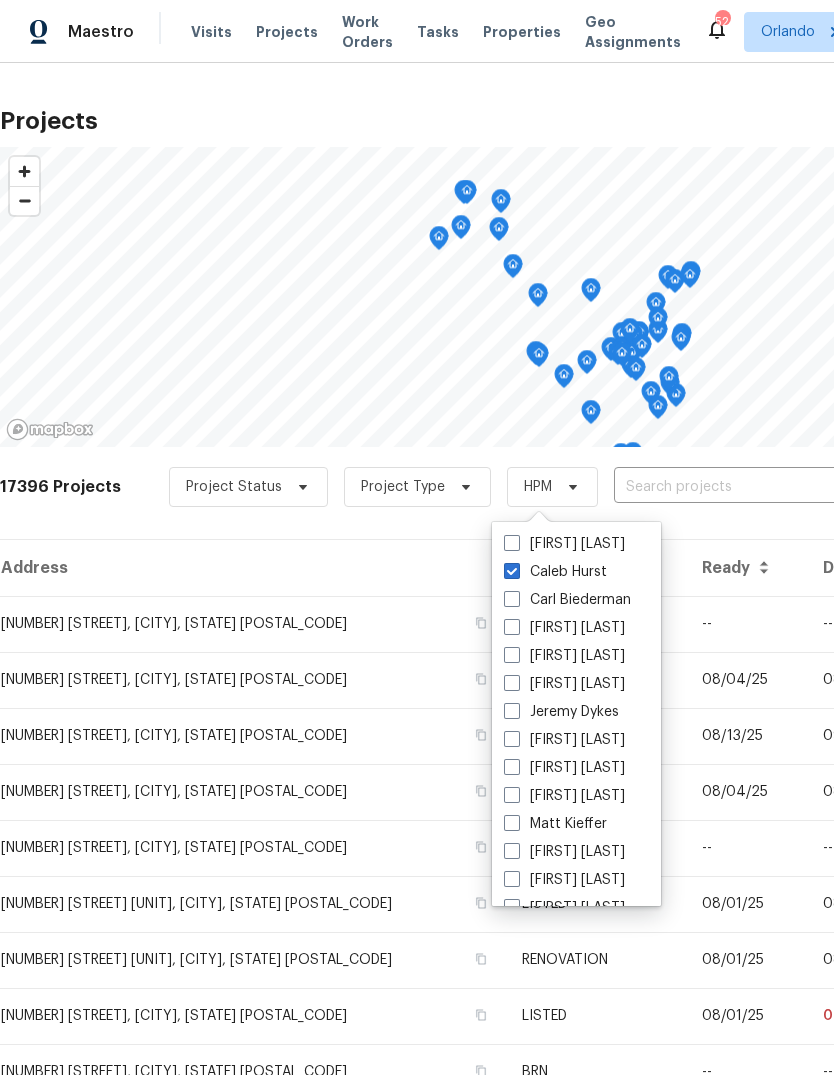checkbox on "true" 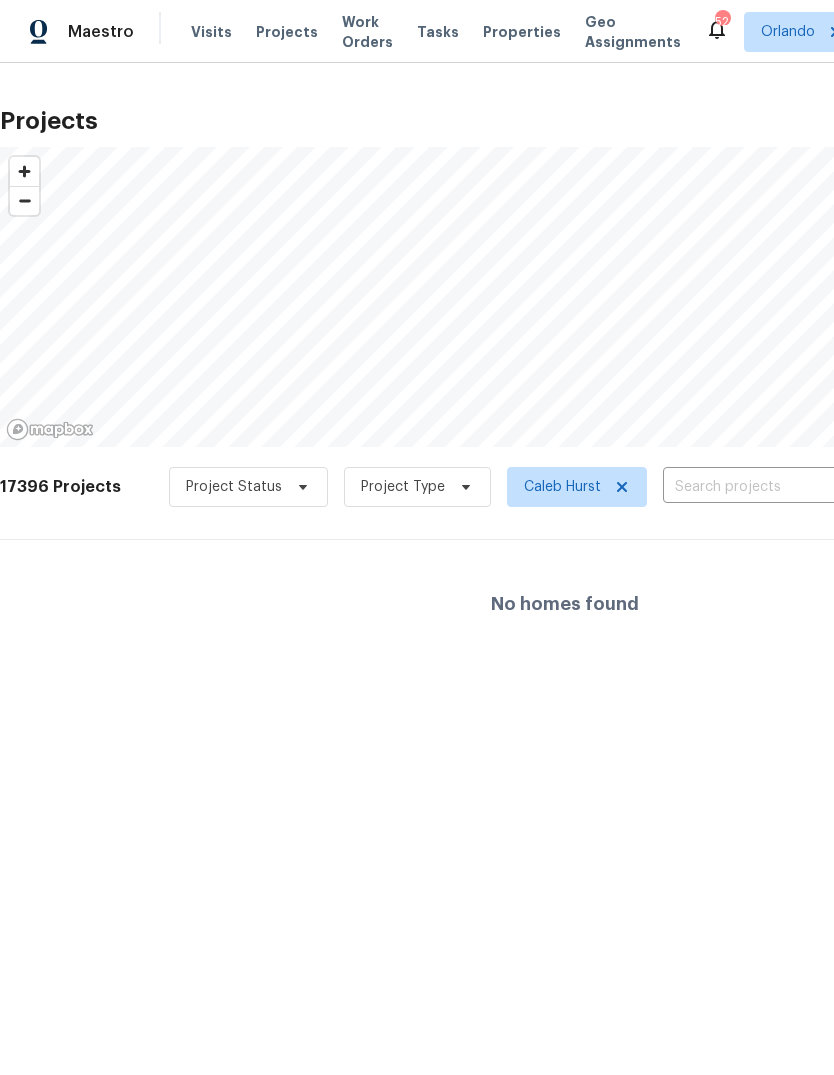 scroll, scrollTop: 0, scrollLeft: 0, axis: both 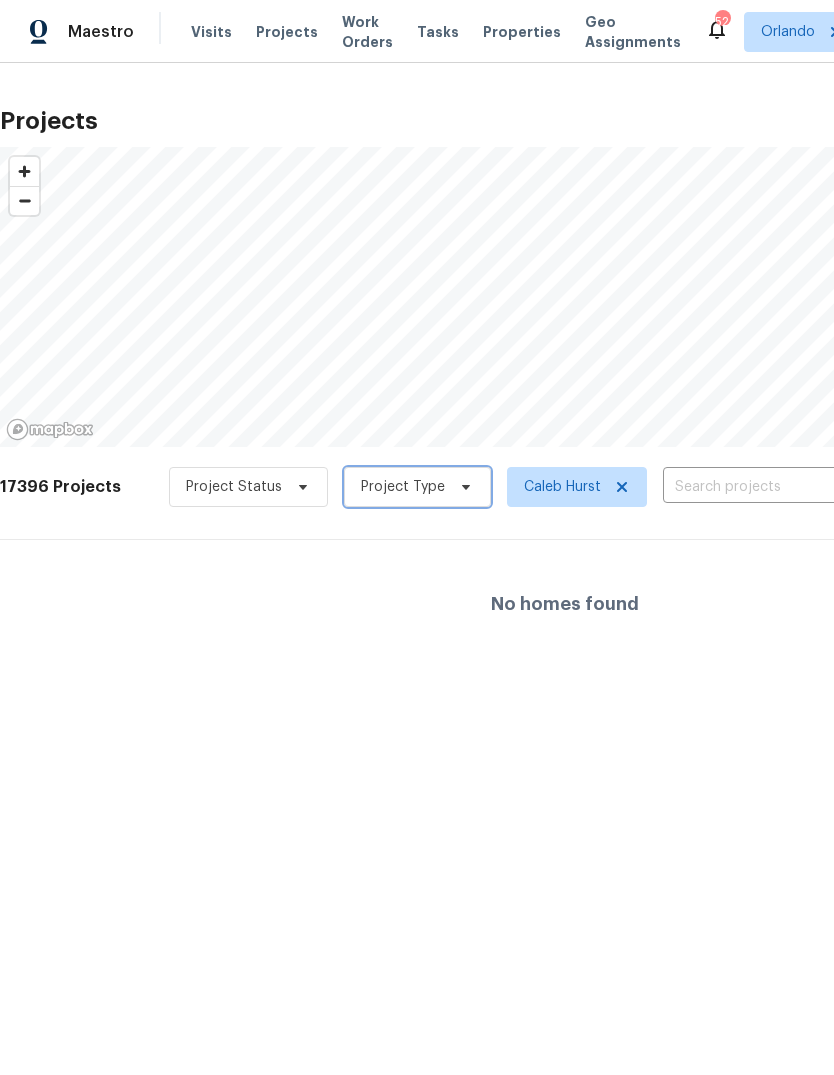 click on "Project Type" at bounding box center (417, 487) 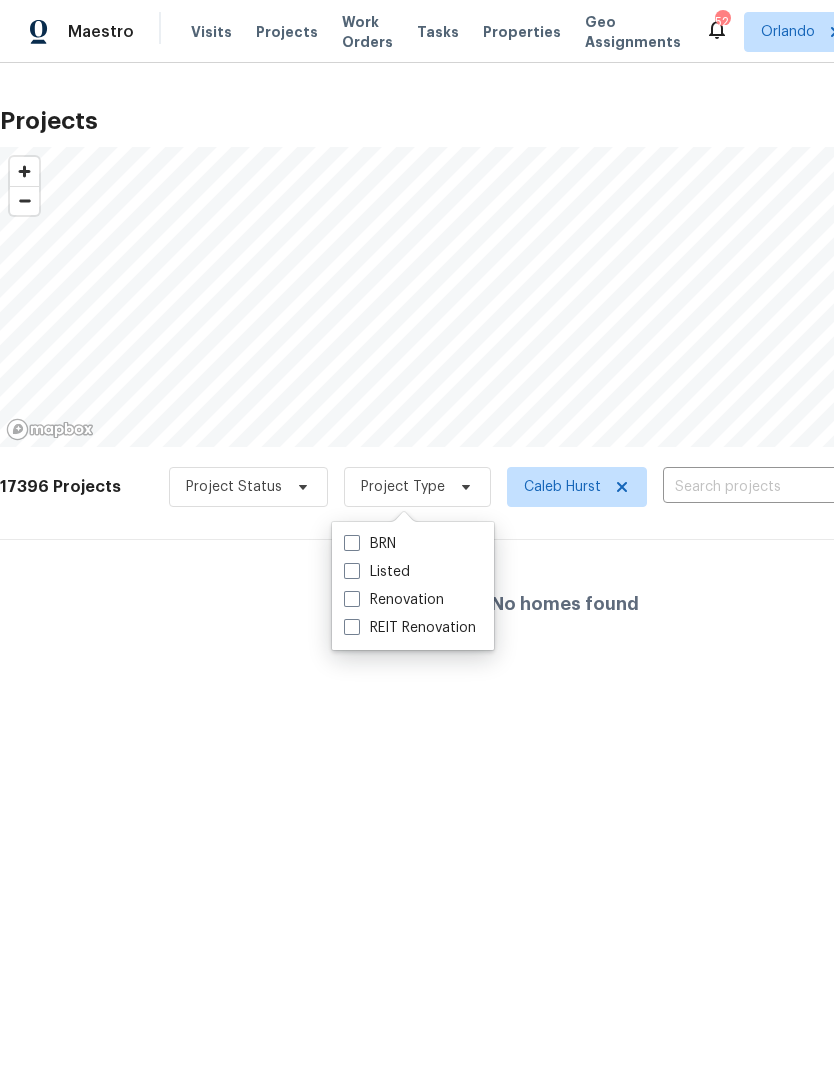 click on "Listed" at bounding box center [377, 572] 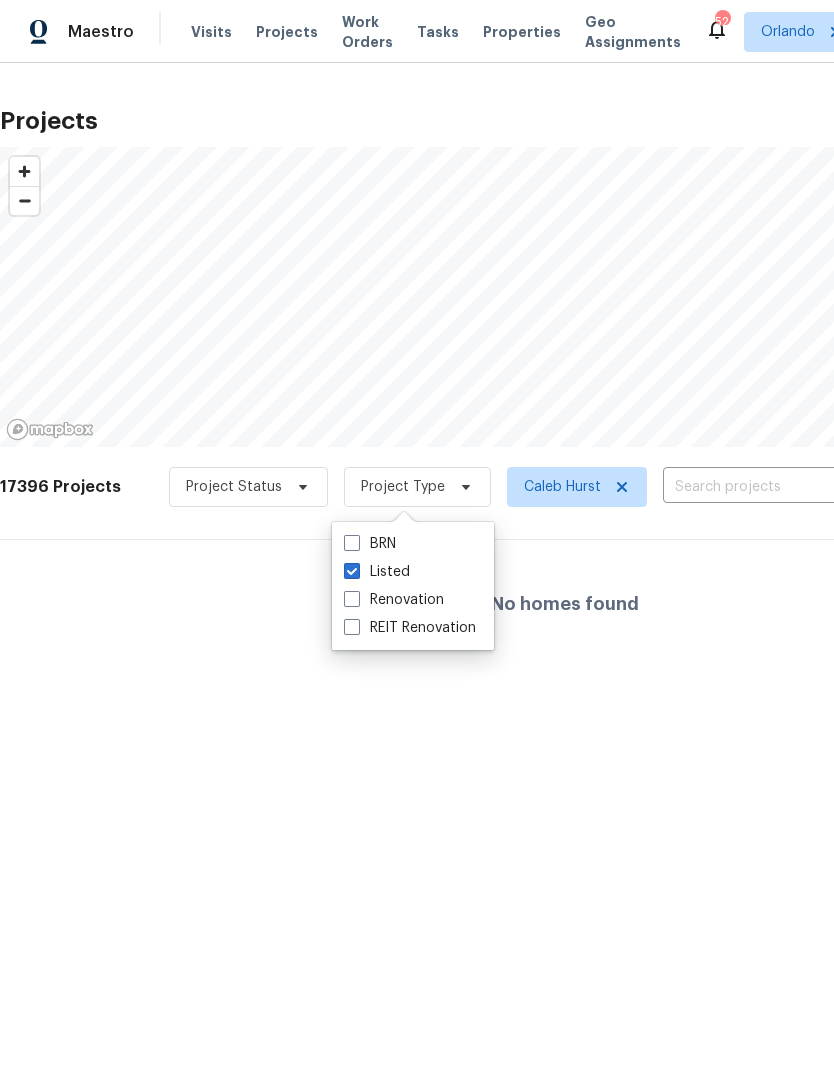 checkbox on "true" 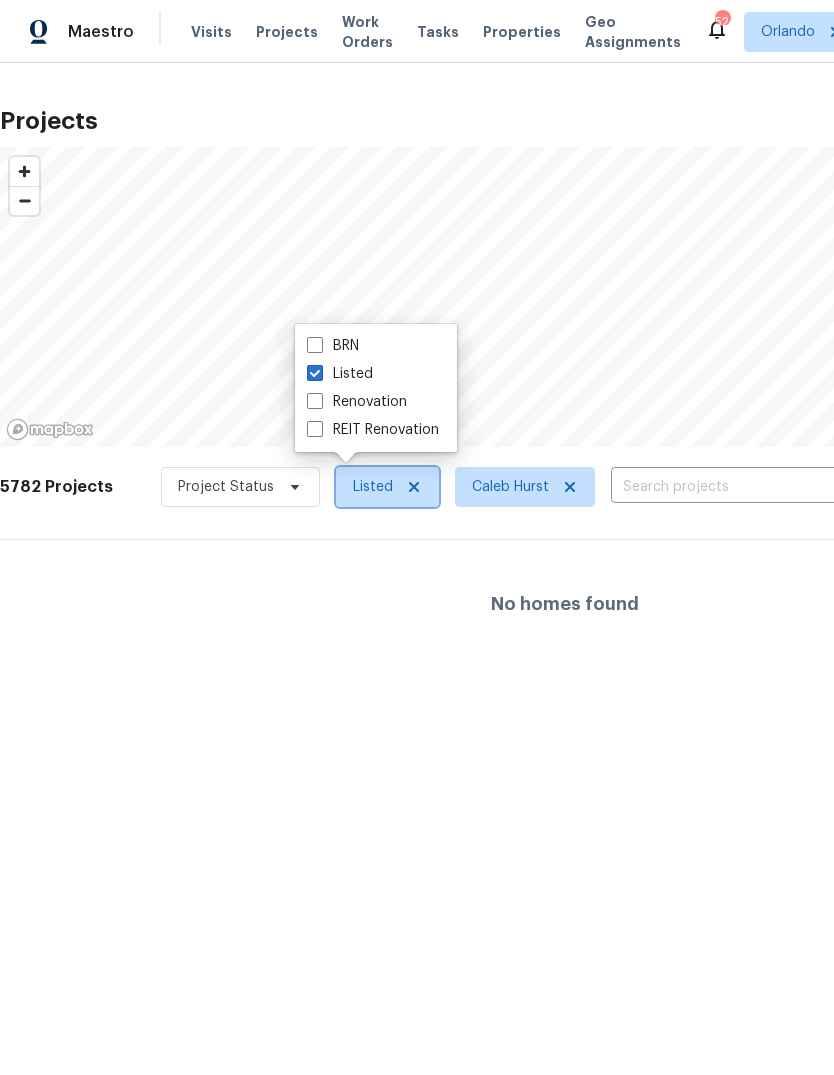 click on "Listed" at bounding box center (387, 487) 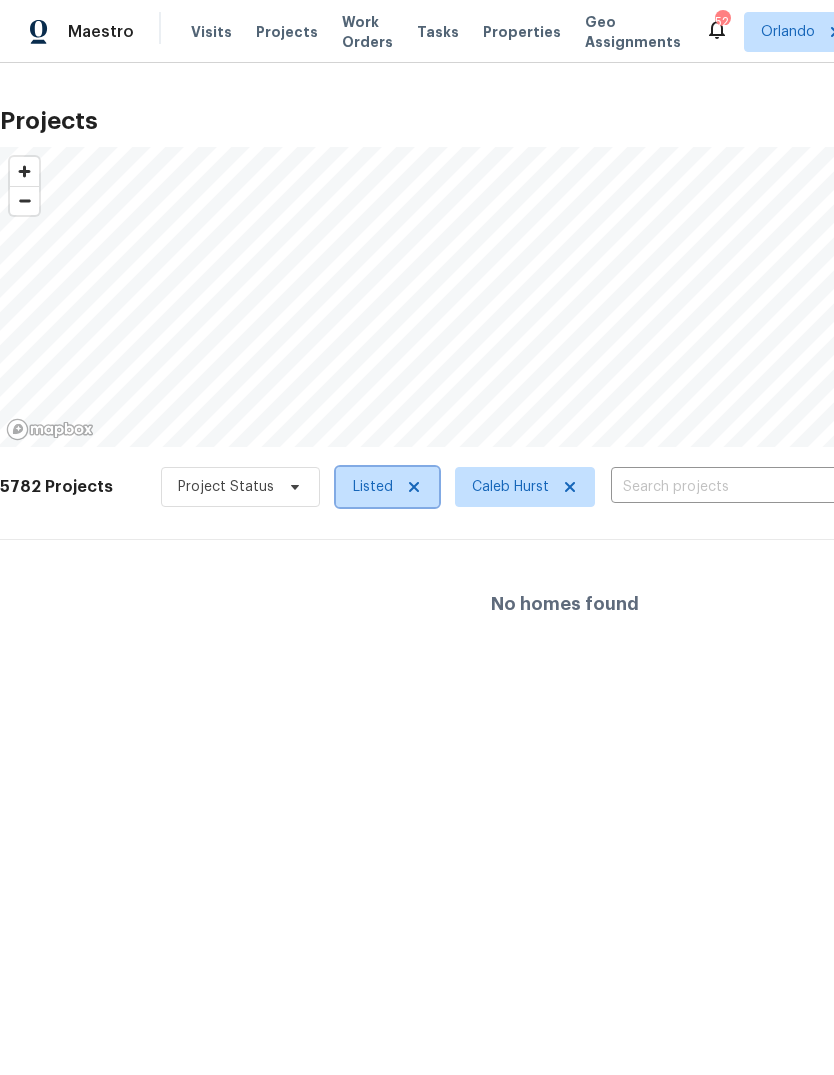 click 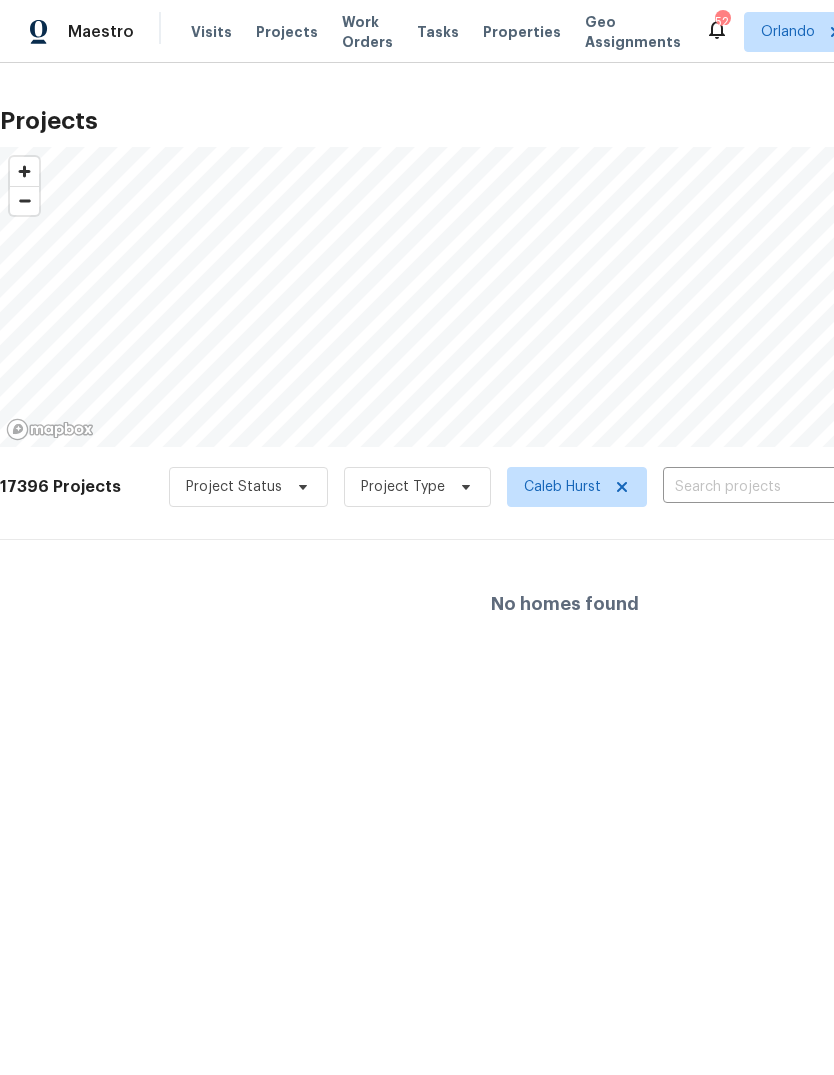 click on "Visits" at bounding box center (211, 32) 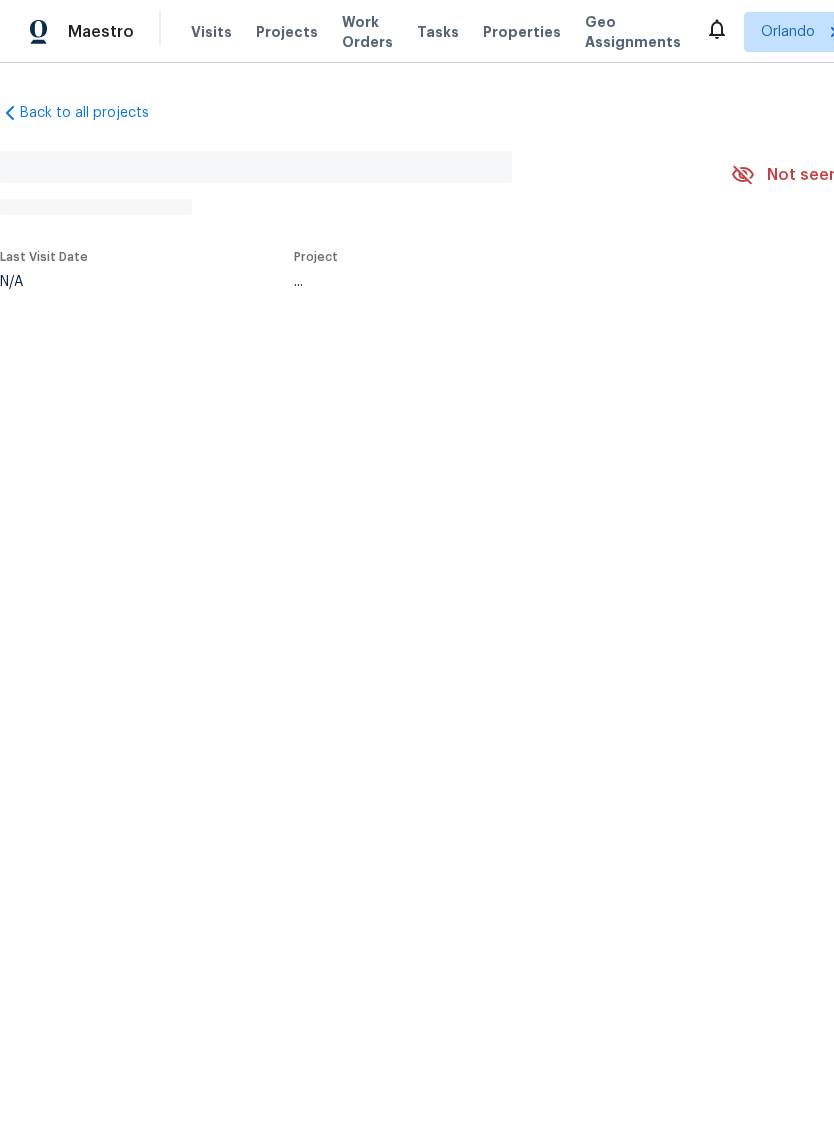 scroll, scrollTop: 0, scrollLeft: 0, axis: both 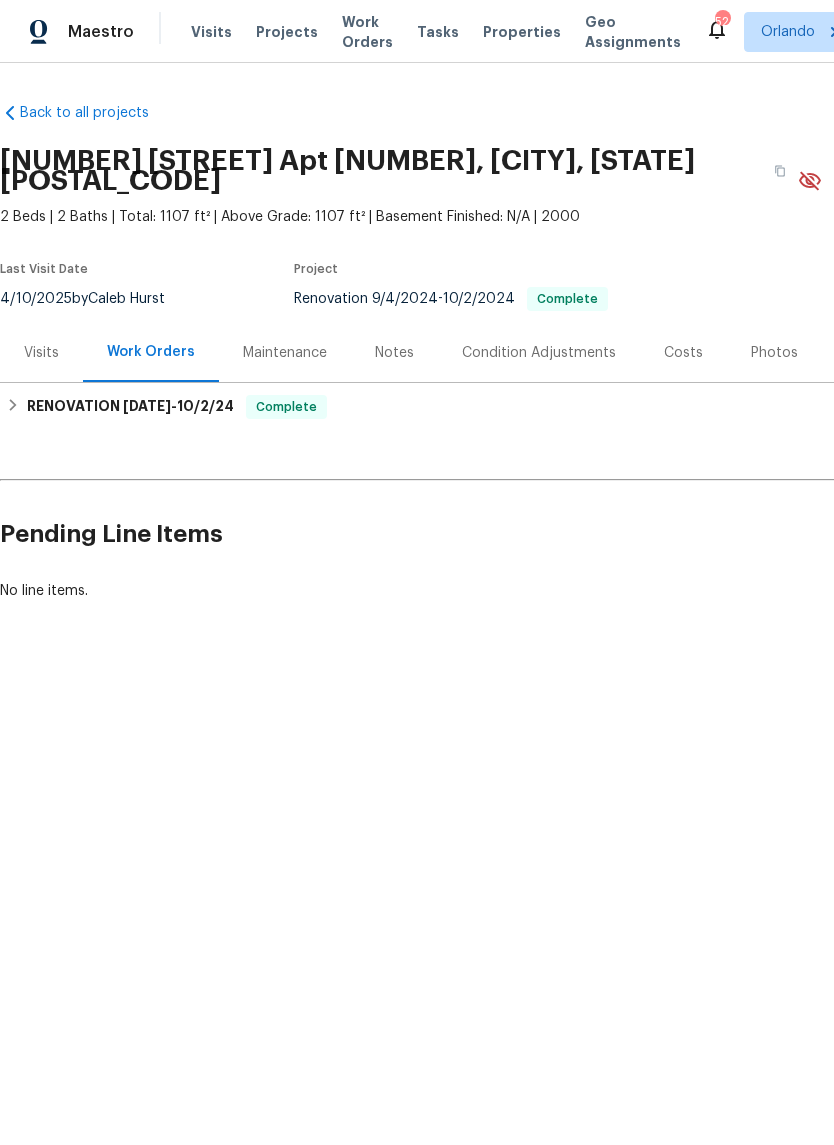 click on "Photos" at bounding box center [774, 353] 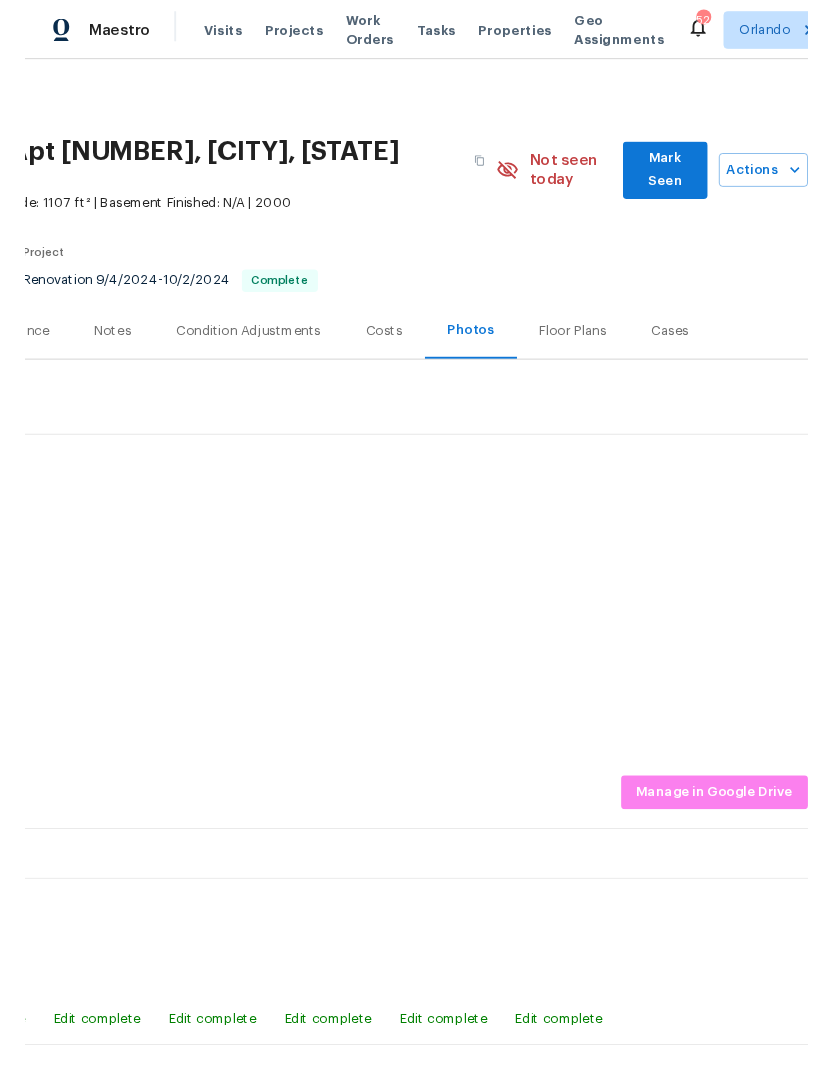 scroll, scrollTop: 0, scrollLeft: 296, axis: horizontal 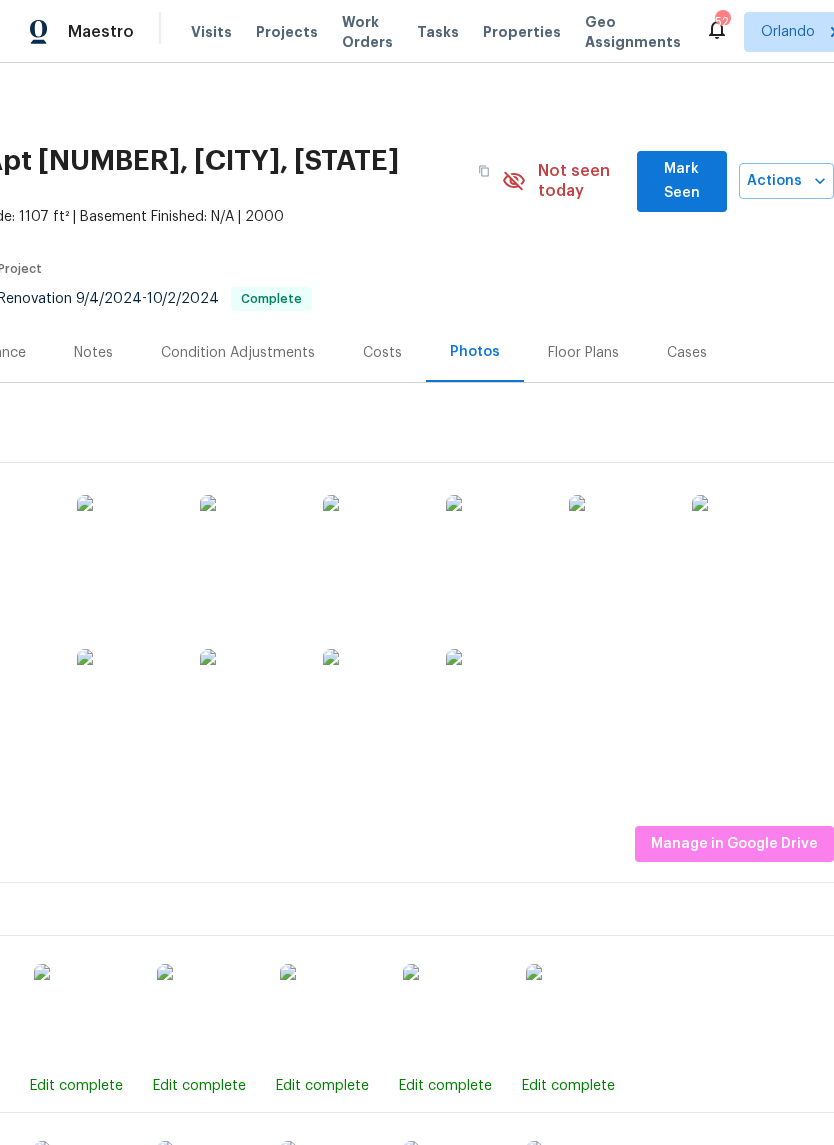 click at bounding box center [742, 545] 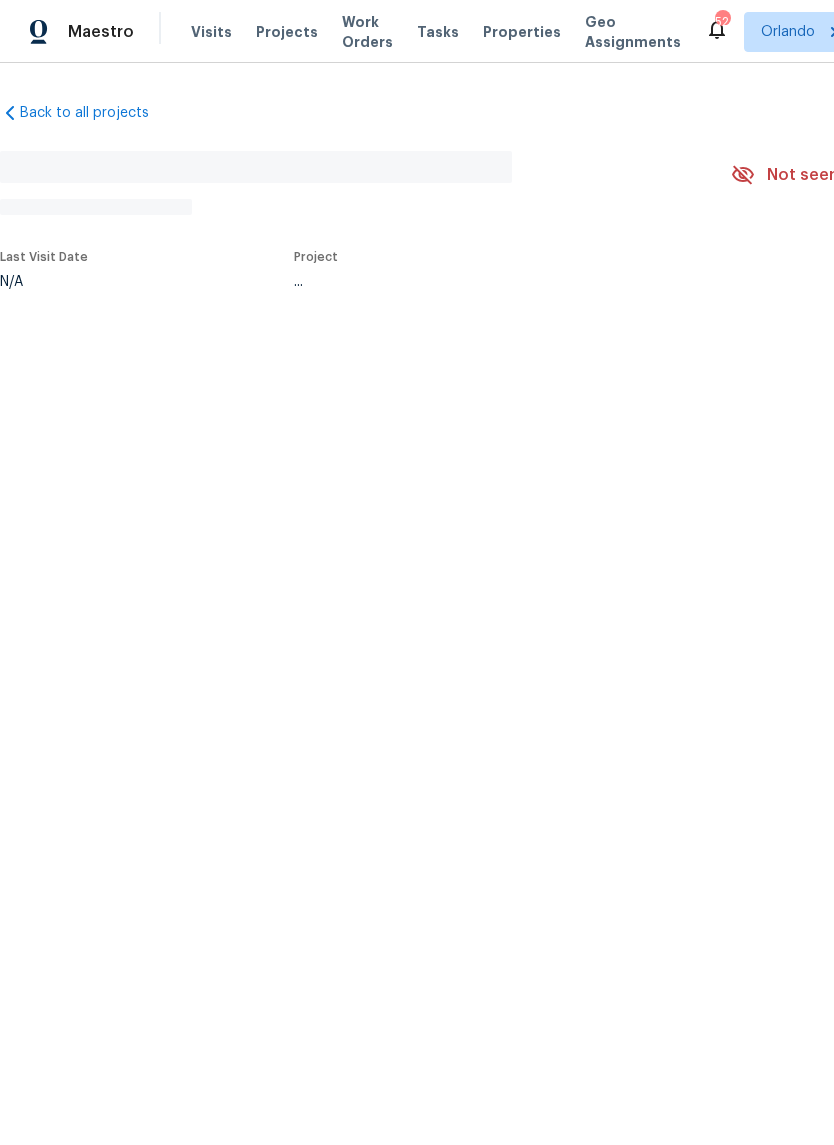 scroll, scrollTop: 0, scrollLeft: 0, axis: both 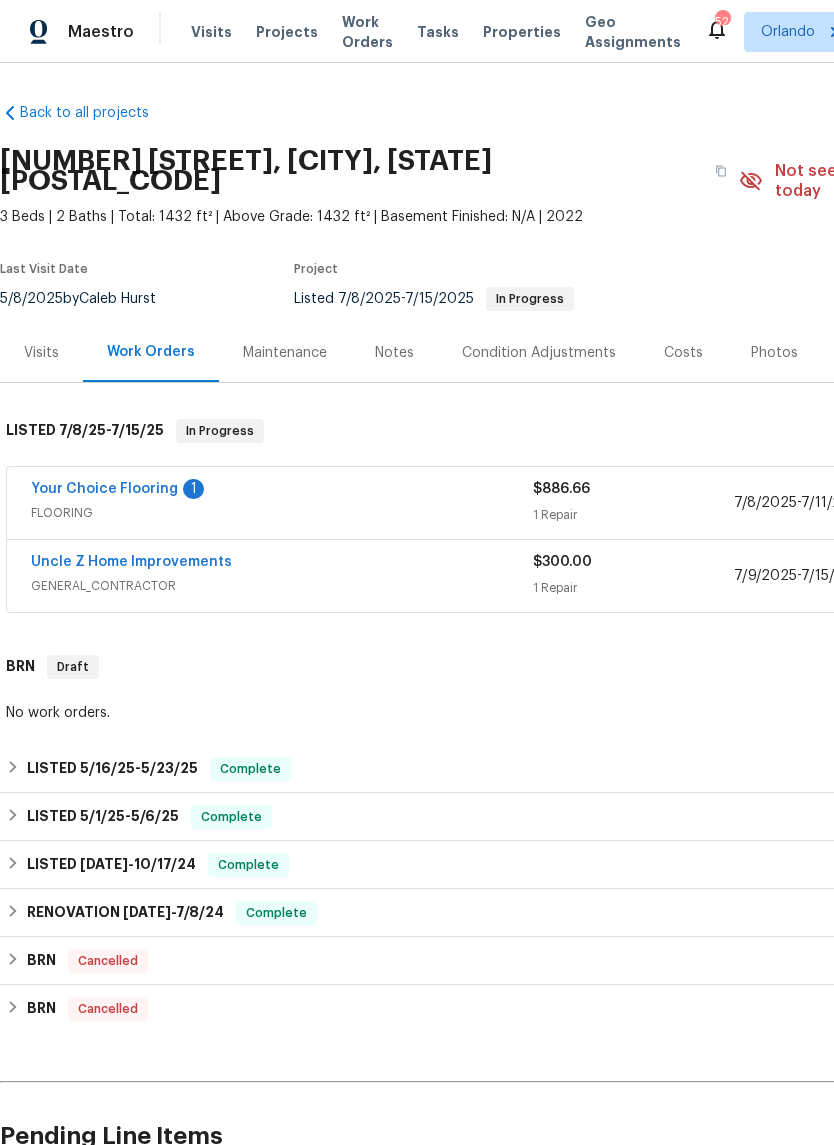 click on "Your Choice Flooring" at bounding box center [104, 489] 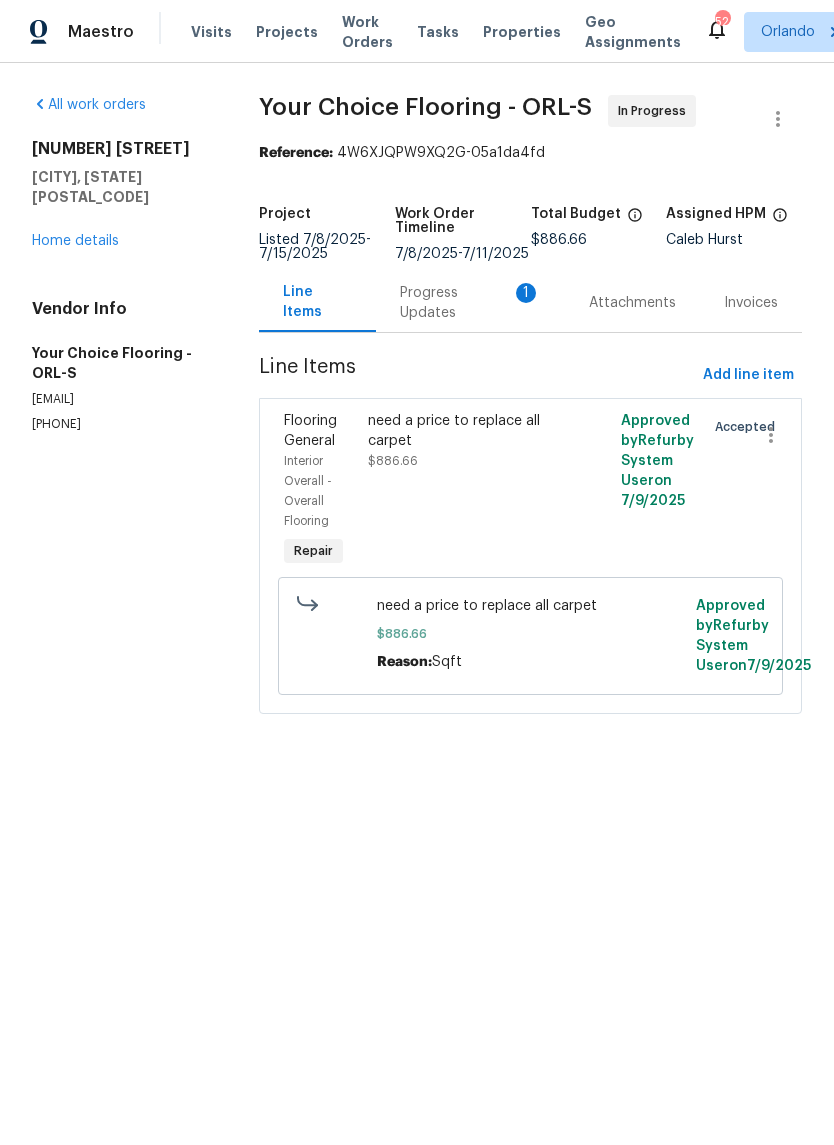 click on "need a price to replace all carpet" at bounding box center [467, 431] 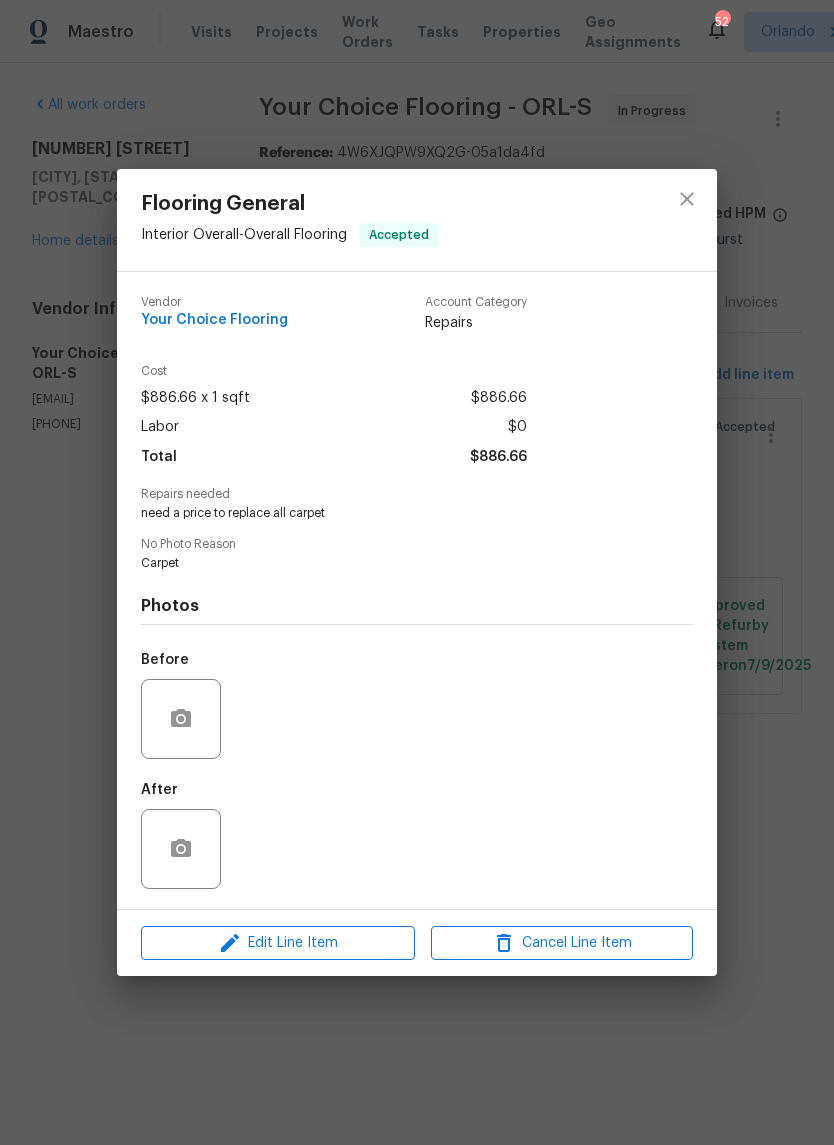 click on "Flooring General Interior Overall  -  Overall Flooring Accepted Vendor Your Choice Flooring Account Category Repairs Cost $886.66 x 1 sqft $886.66 Labor $0 Total $886.66 Repairs needed need a price to replace all carpet No Photo Reason Carpet  Photos Before After  Edit Line Item  Cancel Line Item" at bounding box center (417, 572) 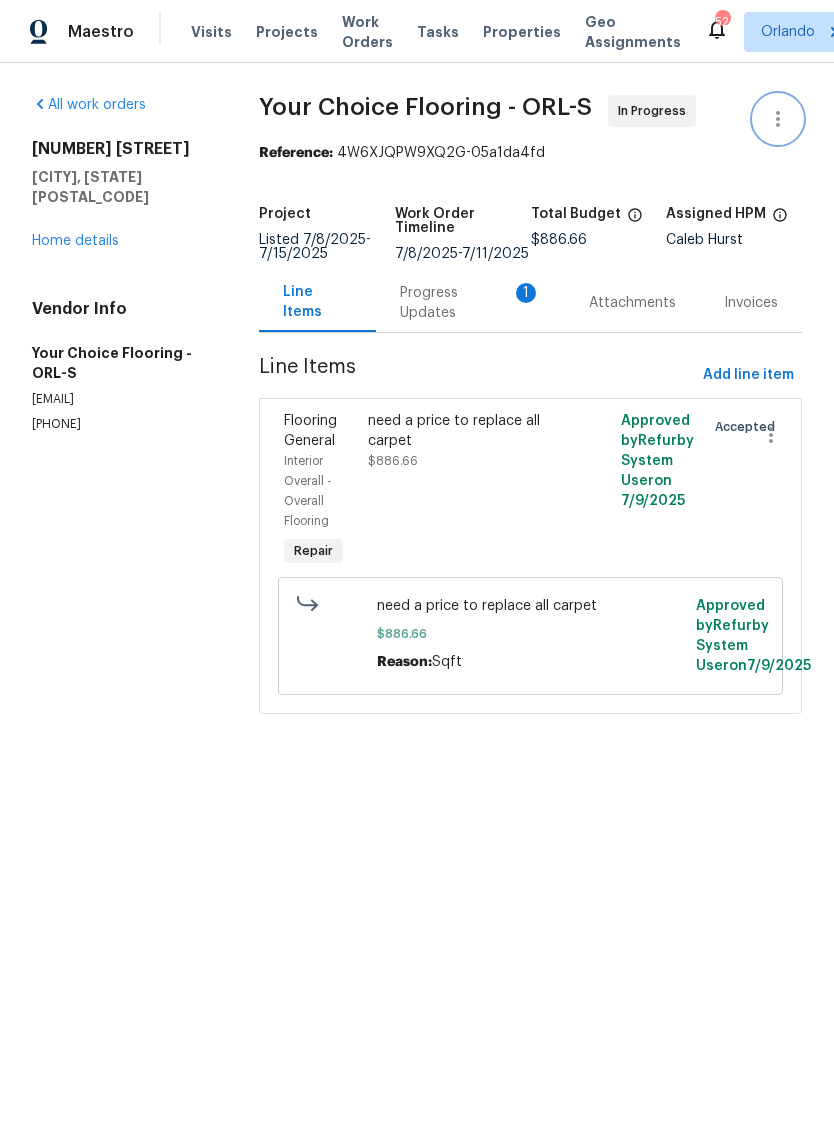 click 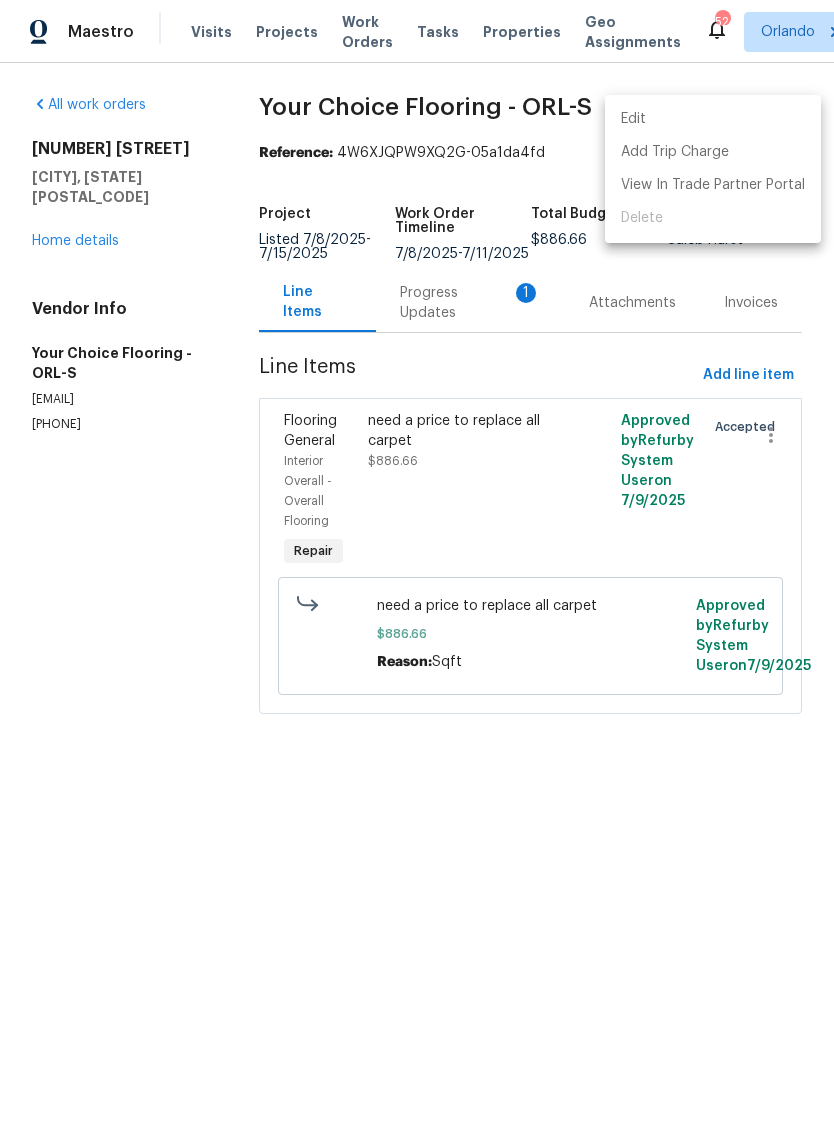 click at bounding box center [417, 572] 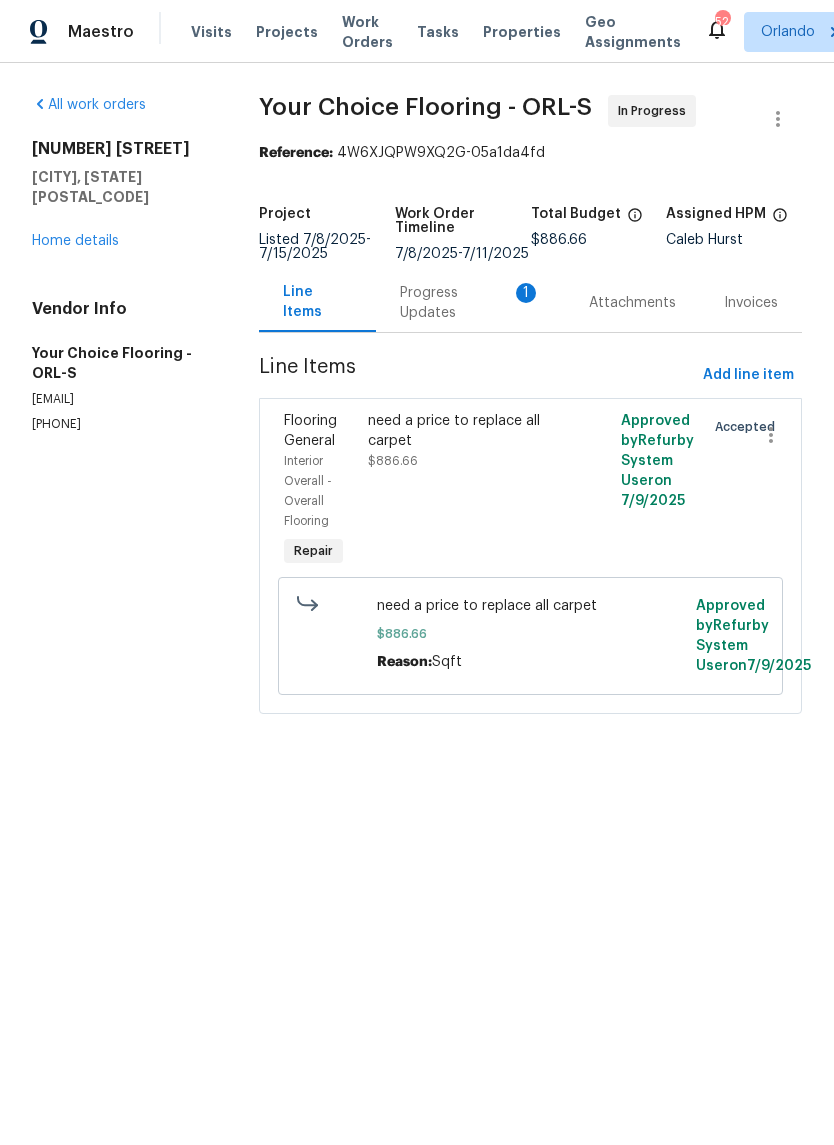 click on "Edit Add Trip Charge View In Trade Partner Portal Delete" at bounding box center (417, 572) 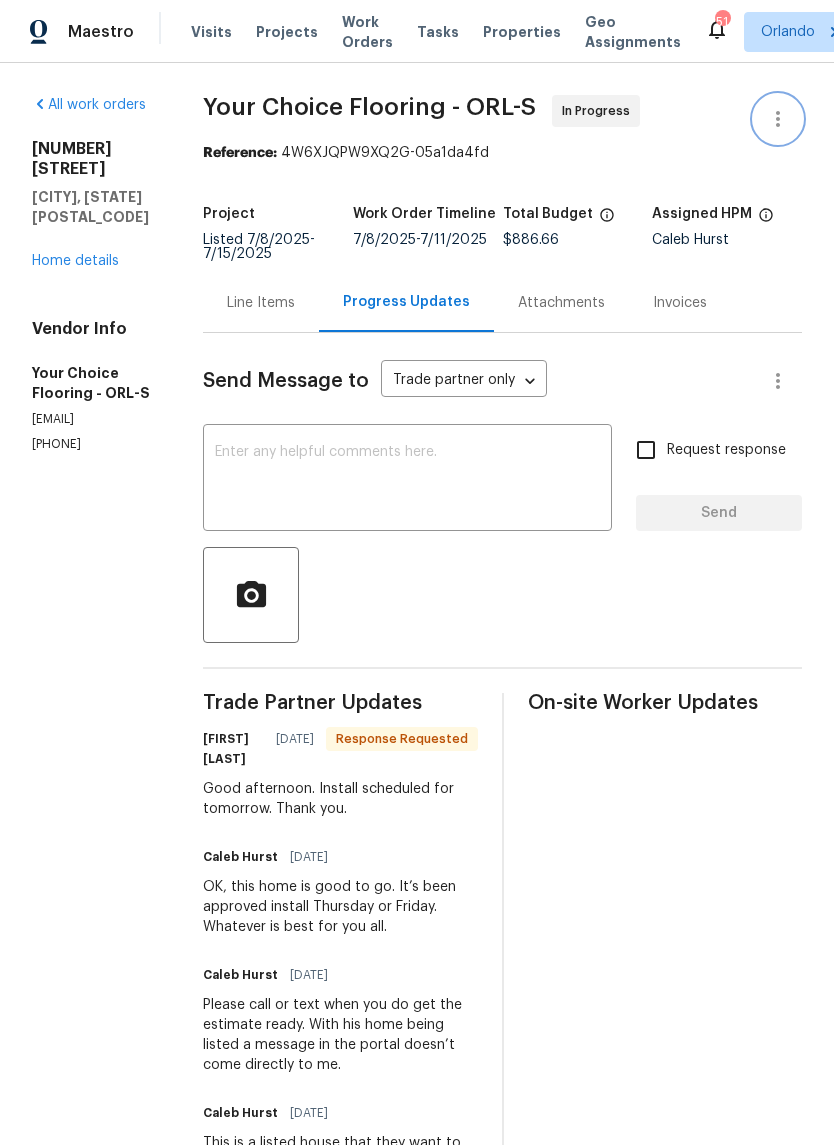 click 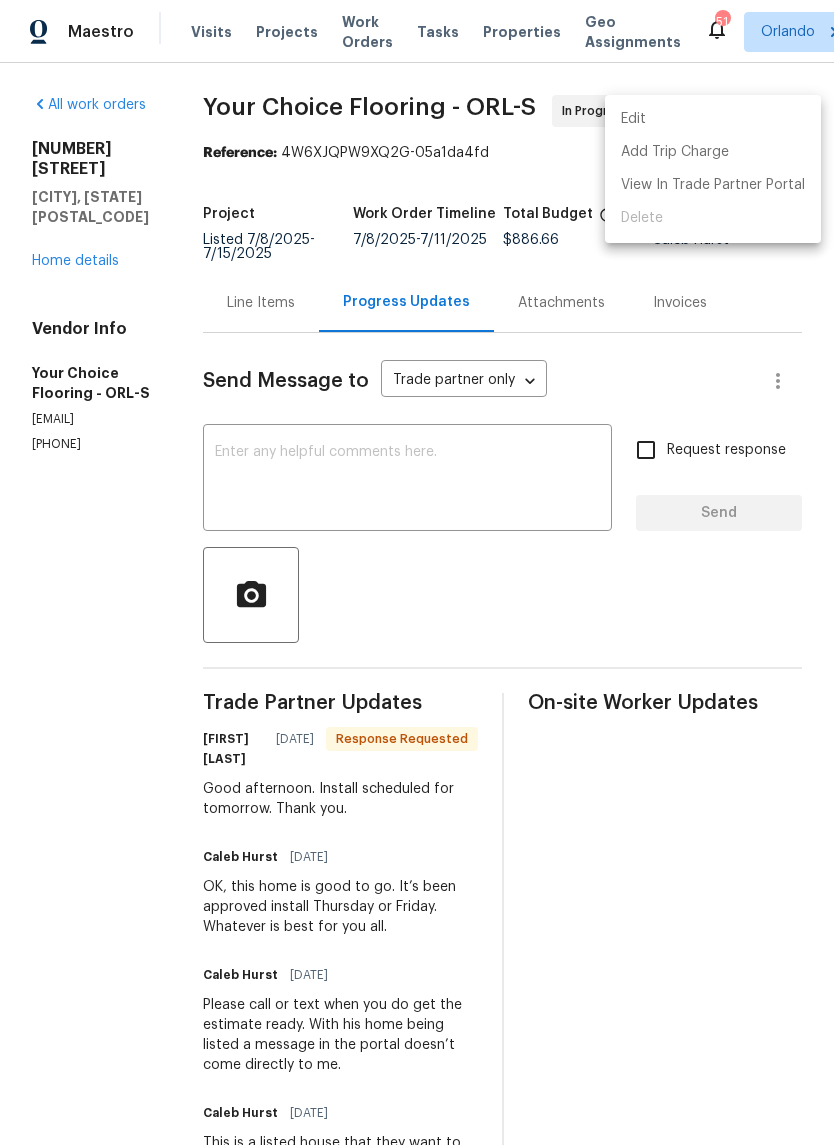 click at bounding box center (417, 572) 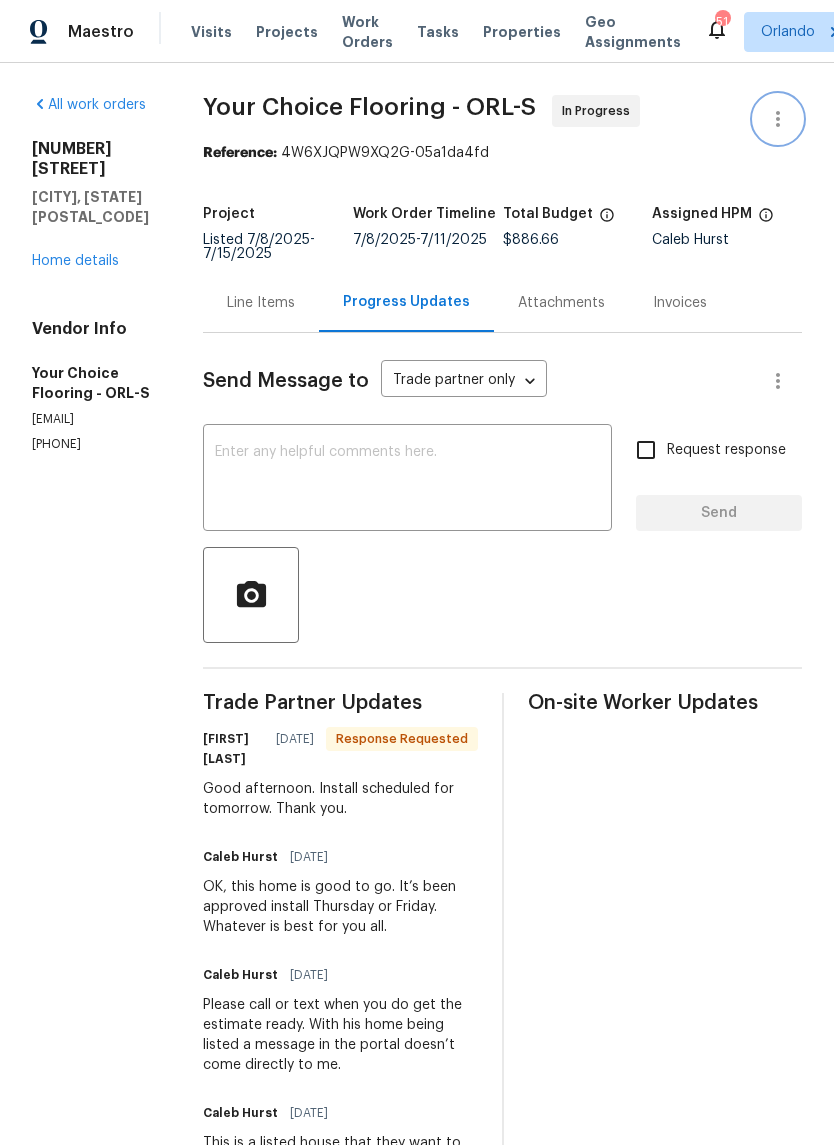 click 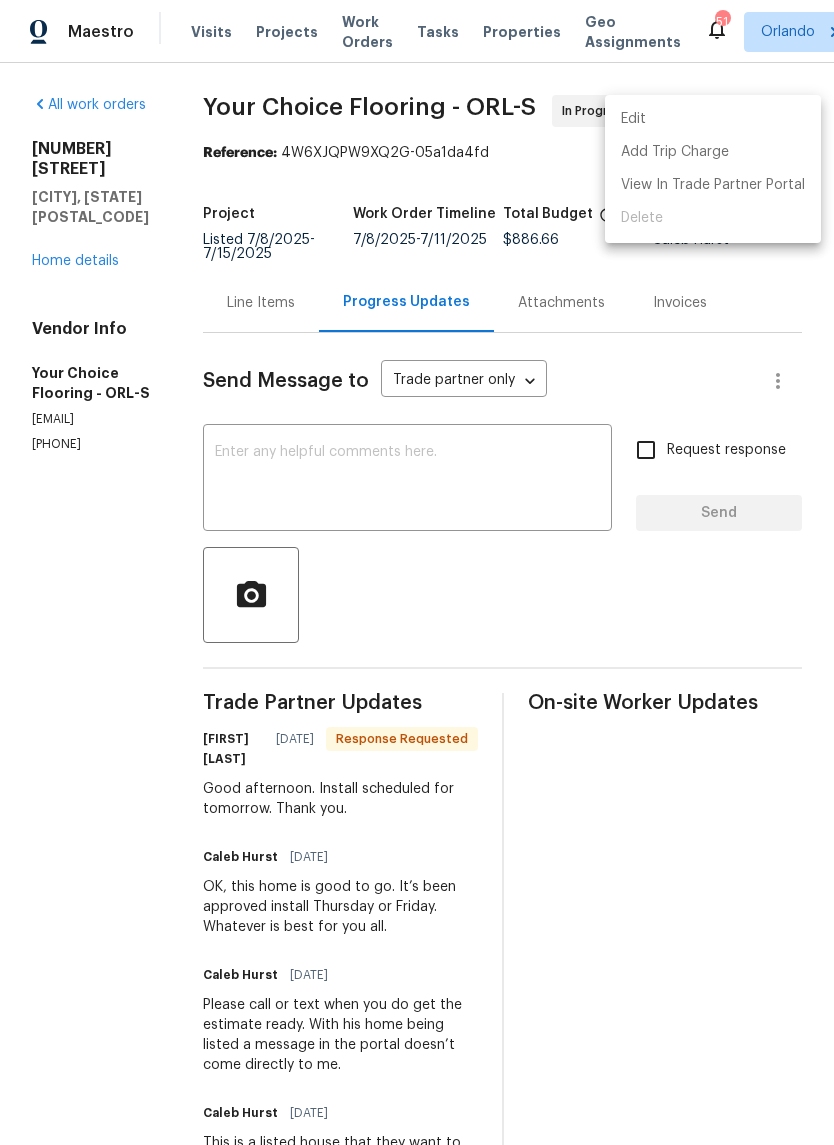 click at bounding box center [417, 572] 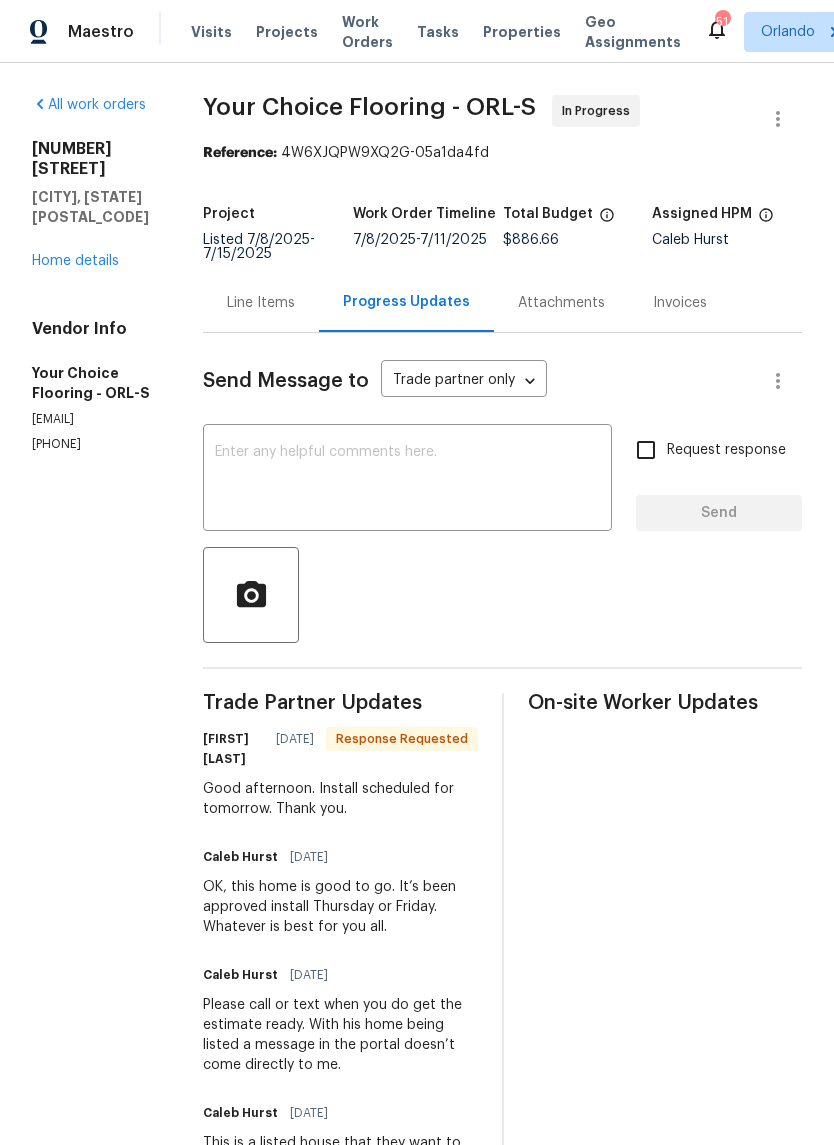 click on "Home details" at bounding box center [75, 261] 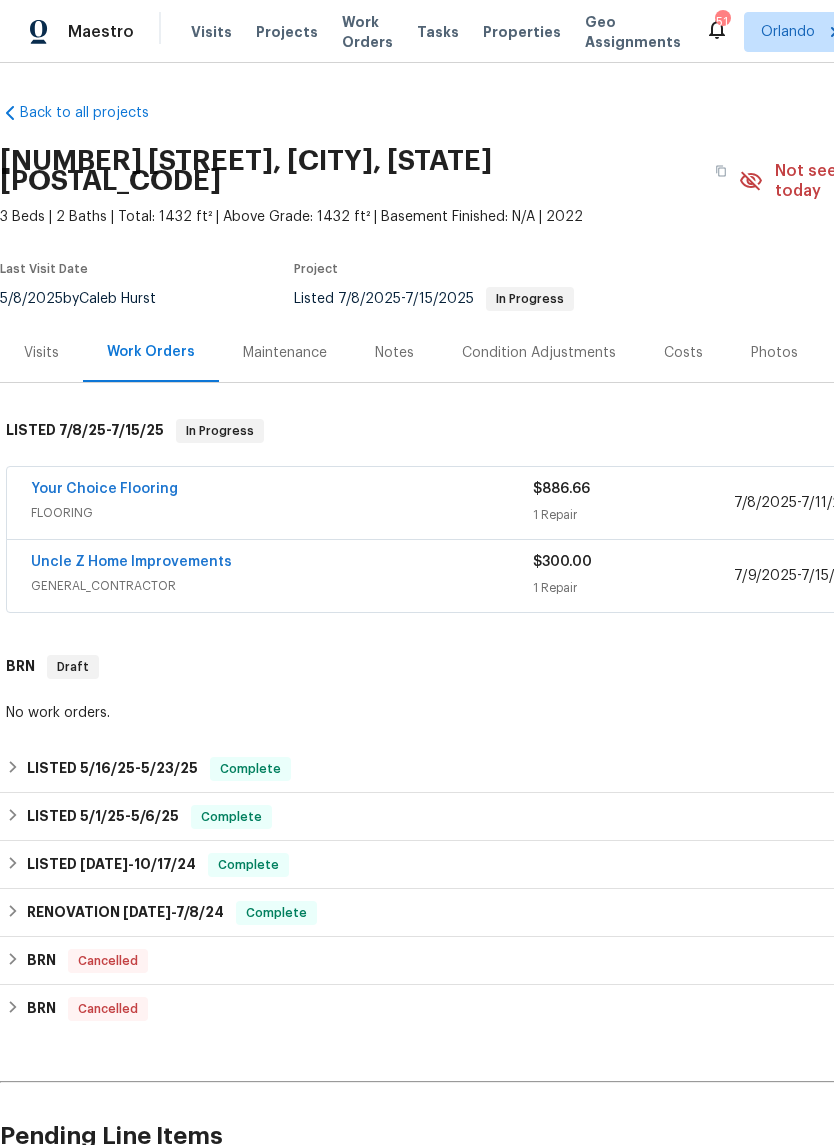 click on "Notes" at bounding box center [394, 352] 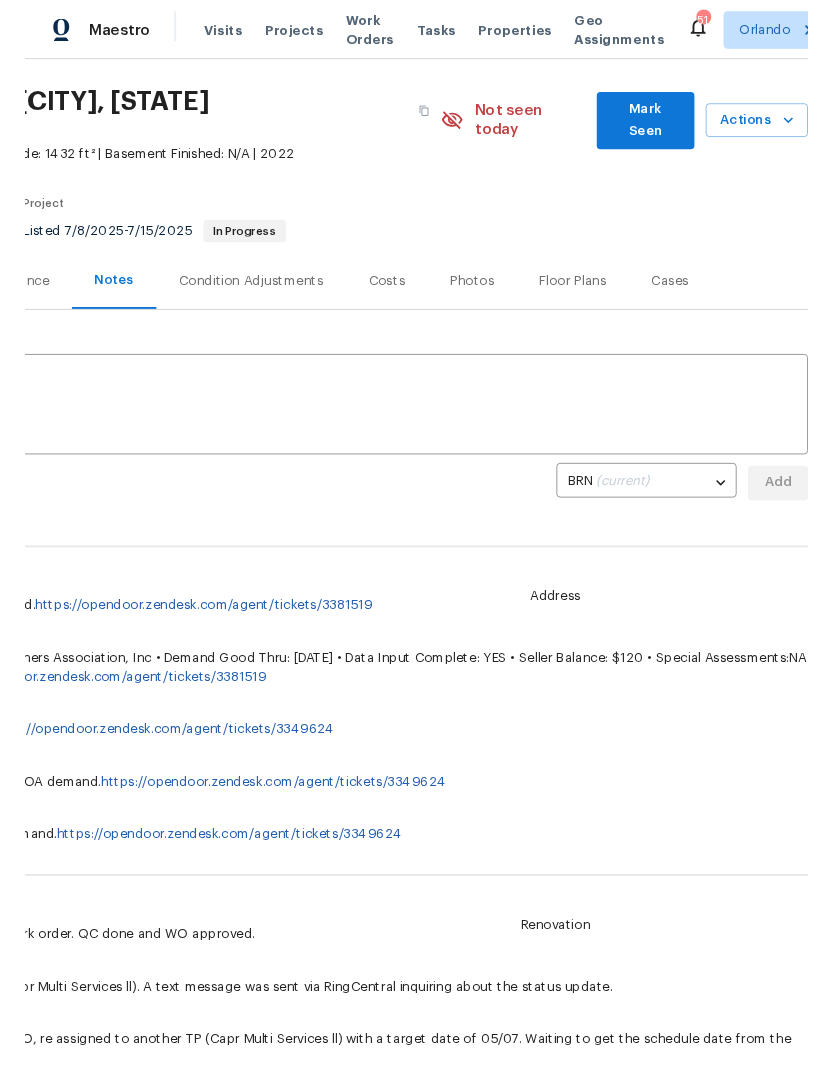 scroll, scrollTop: 53, scrollLeft: 296, axis: both 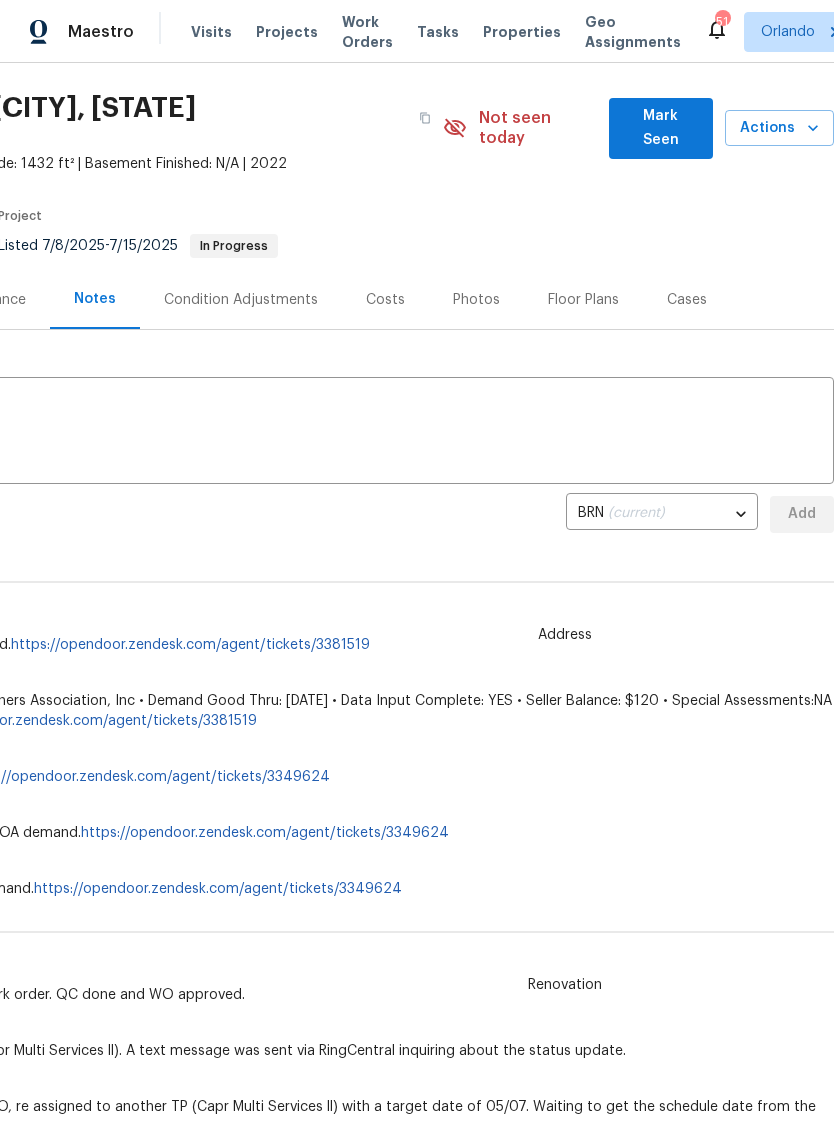 click 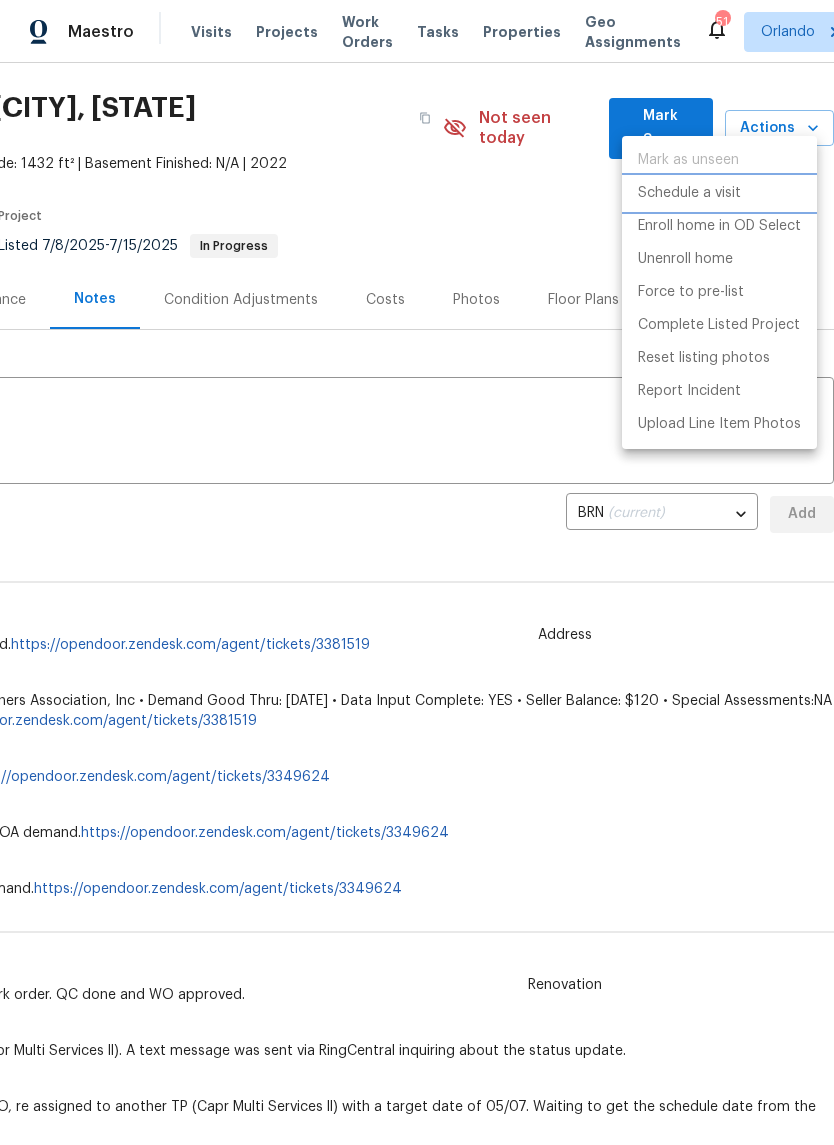 click on "Schedule a visit" at bounding box center [719, 193] 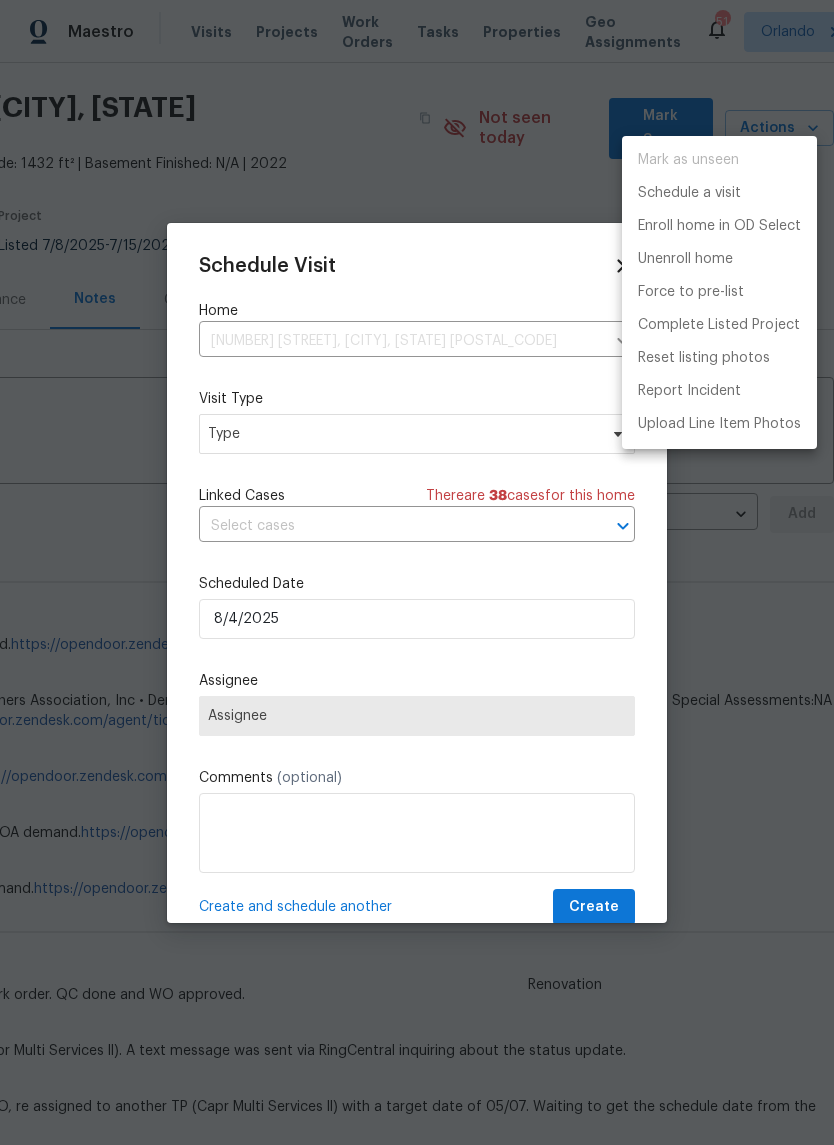 click at bounding box center [417, 572] 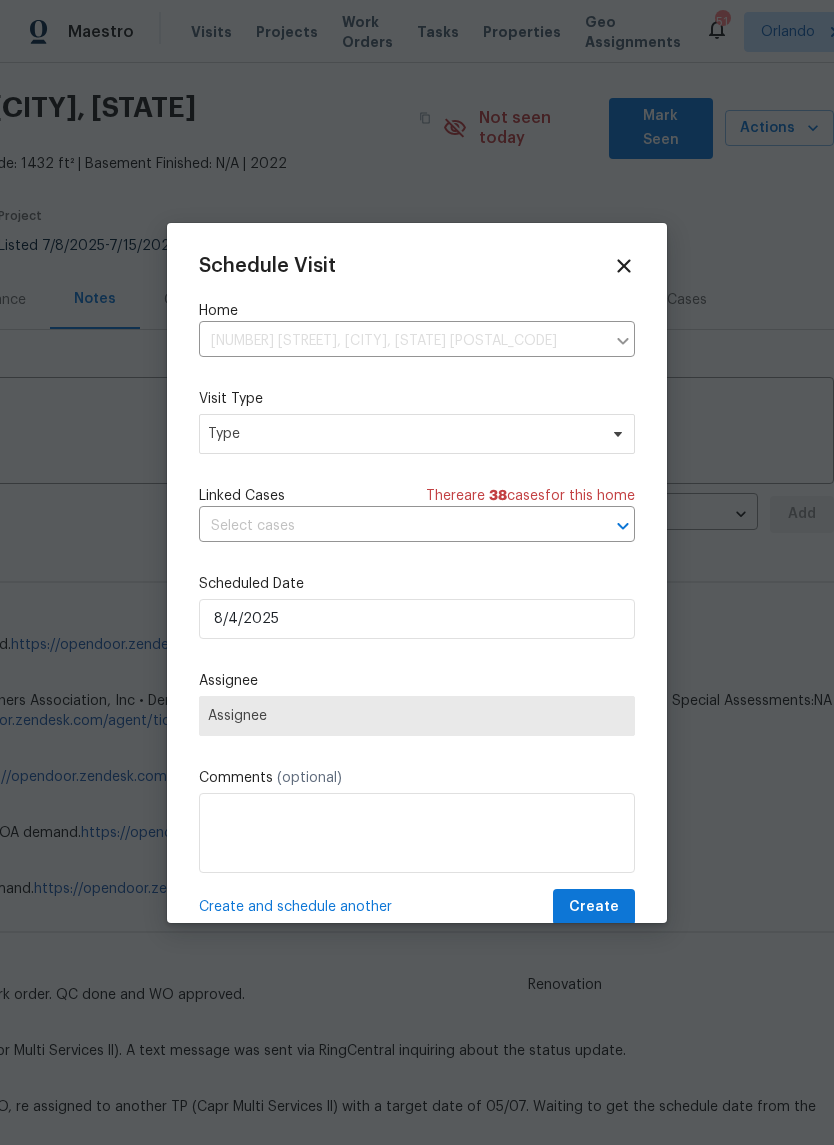 click on "Mark as unseen Schedule a visit Enroll home in OD Select Unenroll home Force to pre-list Complete Listed Project   Reset listing photos Report Incident Upload Line Item Photos" at bounding box center (417, 572) 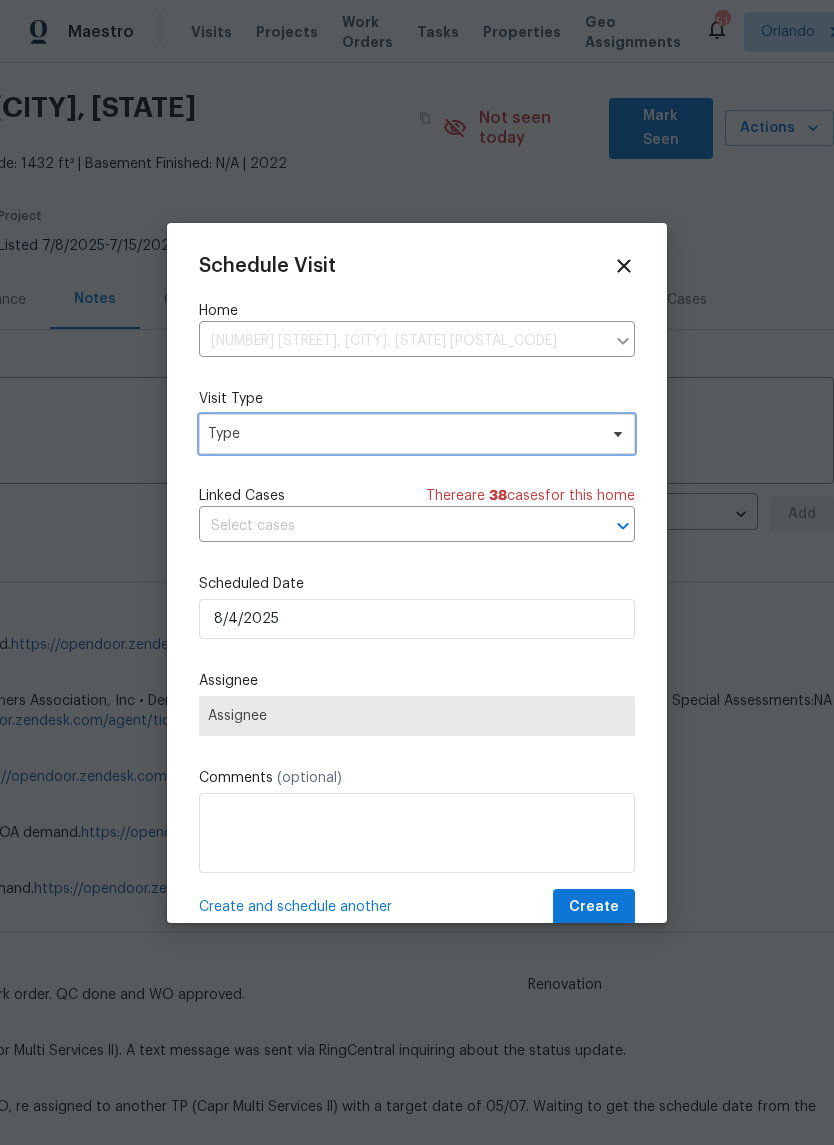 click on "Type" at bounding box center [402, 434] 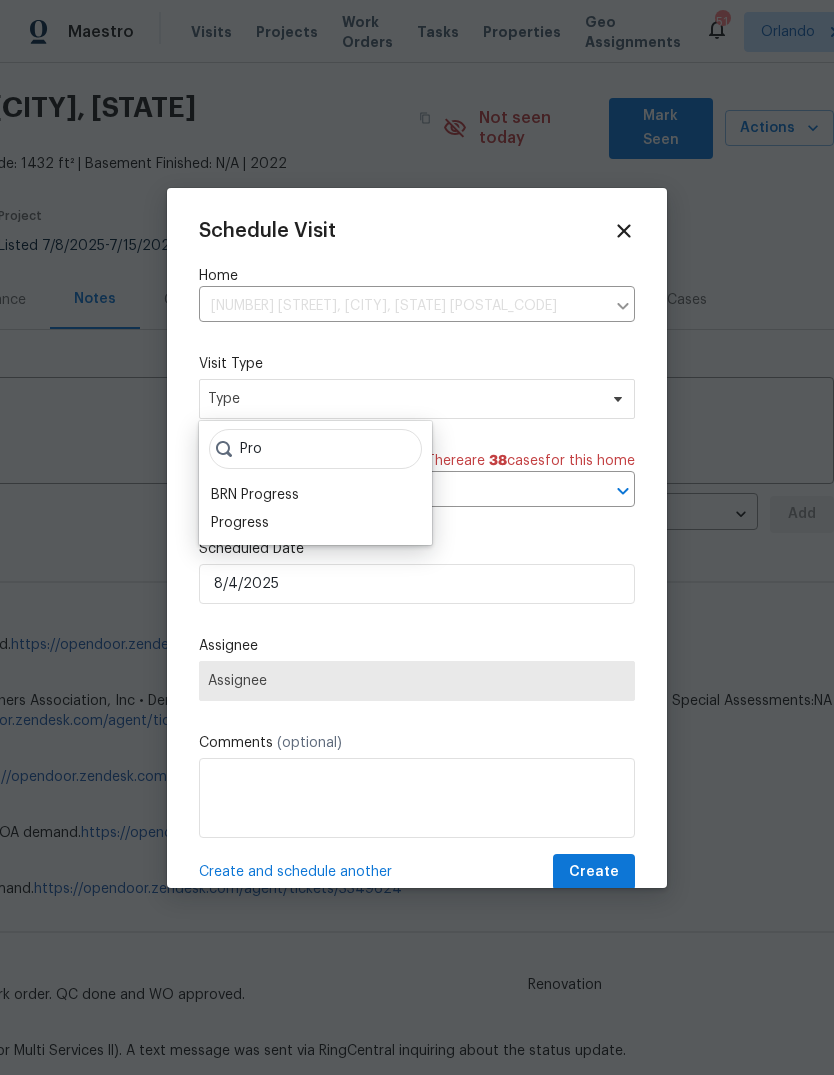 type on "Pro" 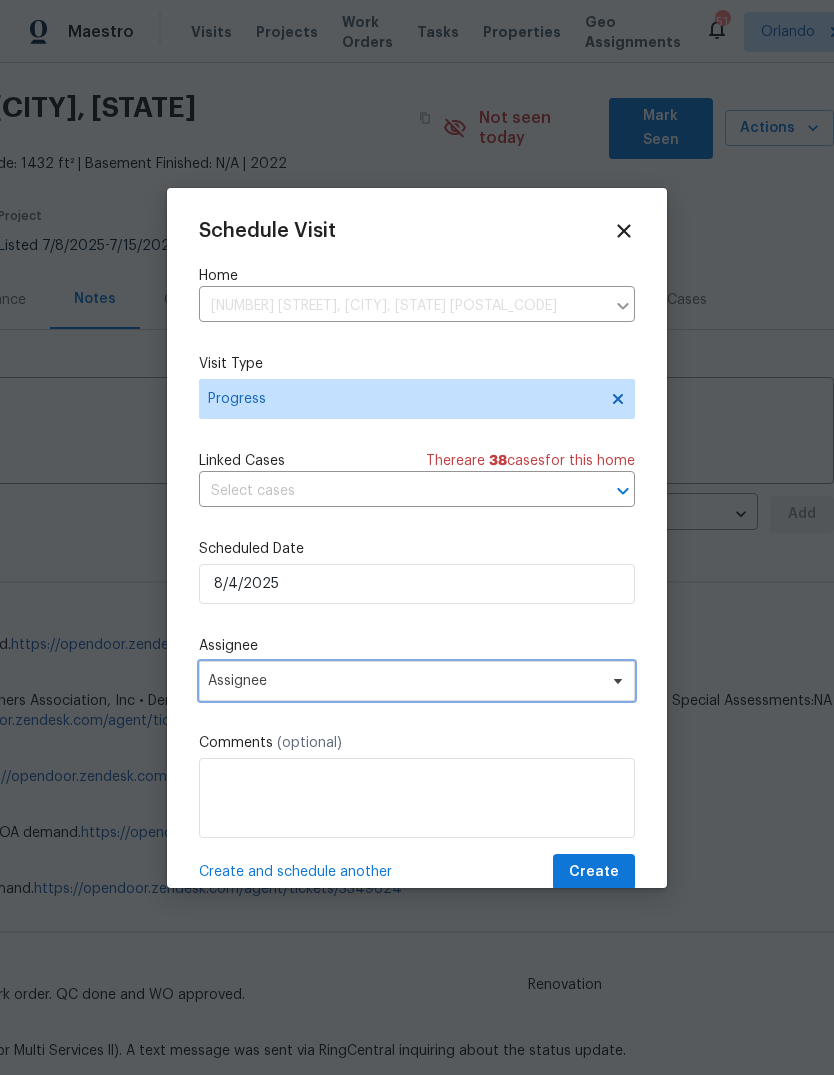 click on "Assignee" at bounding box center (404, 681) 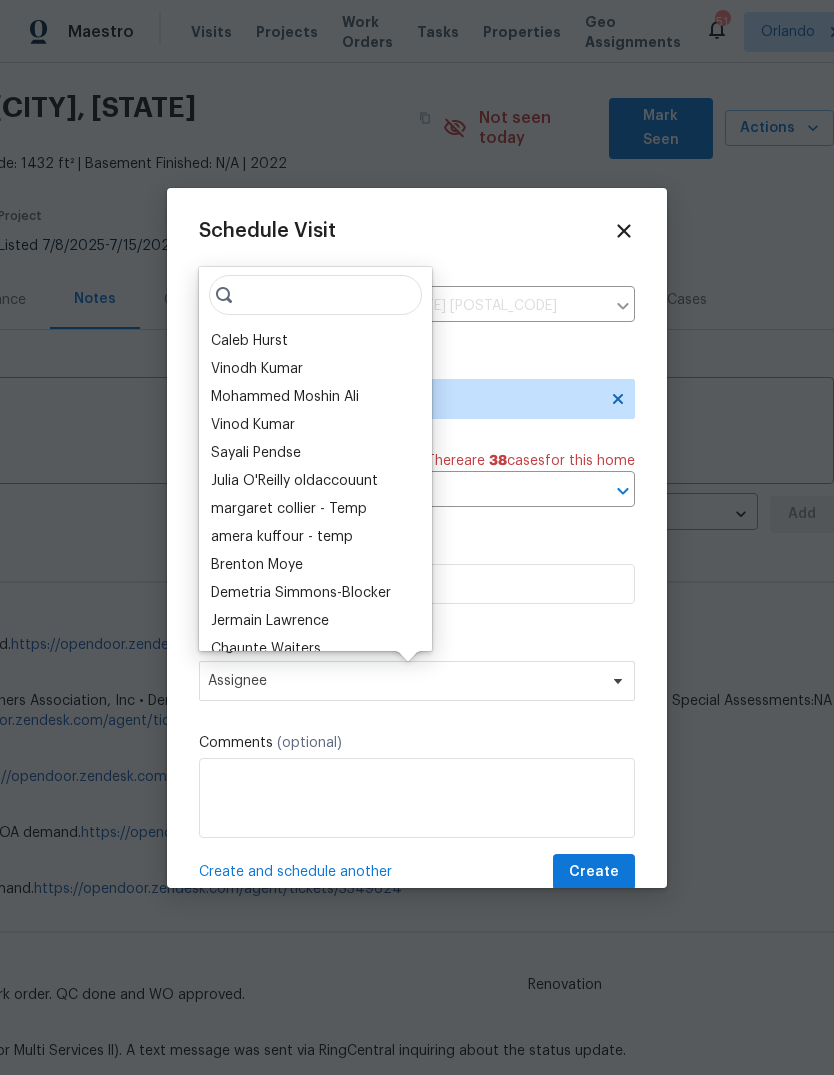 click on "Caleb Hurst" at bounding box center (249, 341) 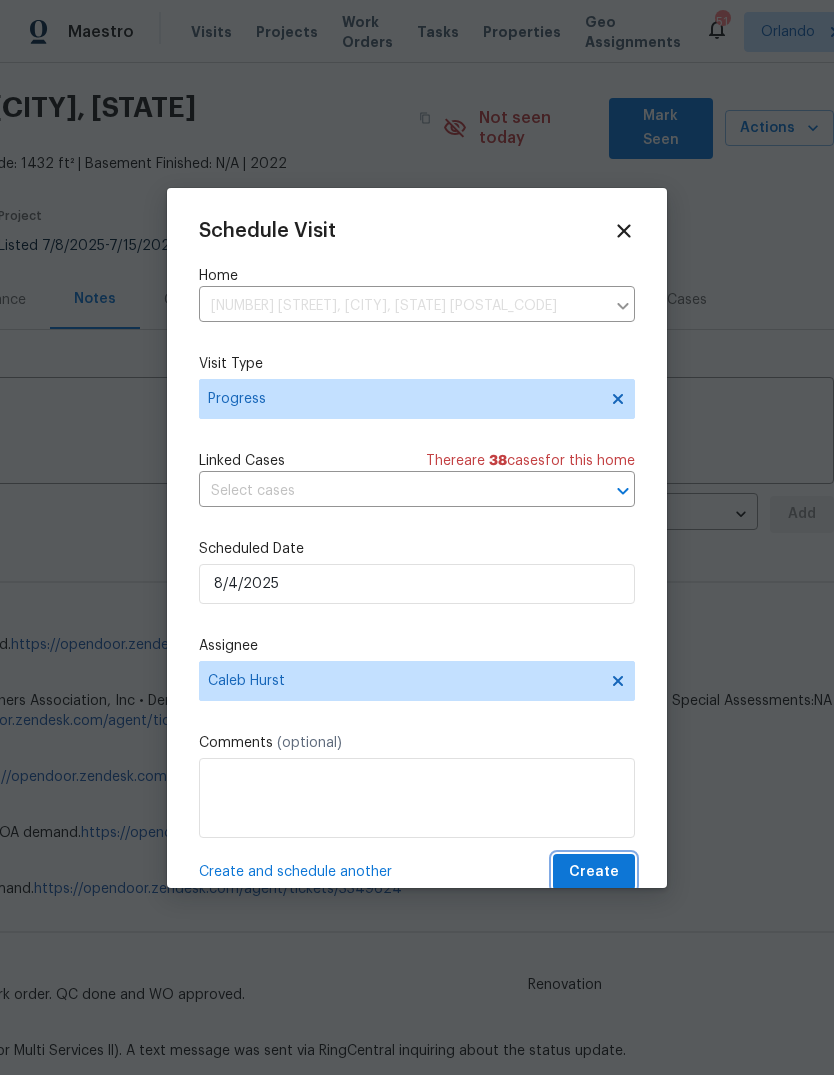 click on "Create" at bounding box center [594, 872] 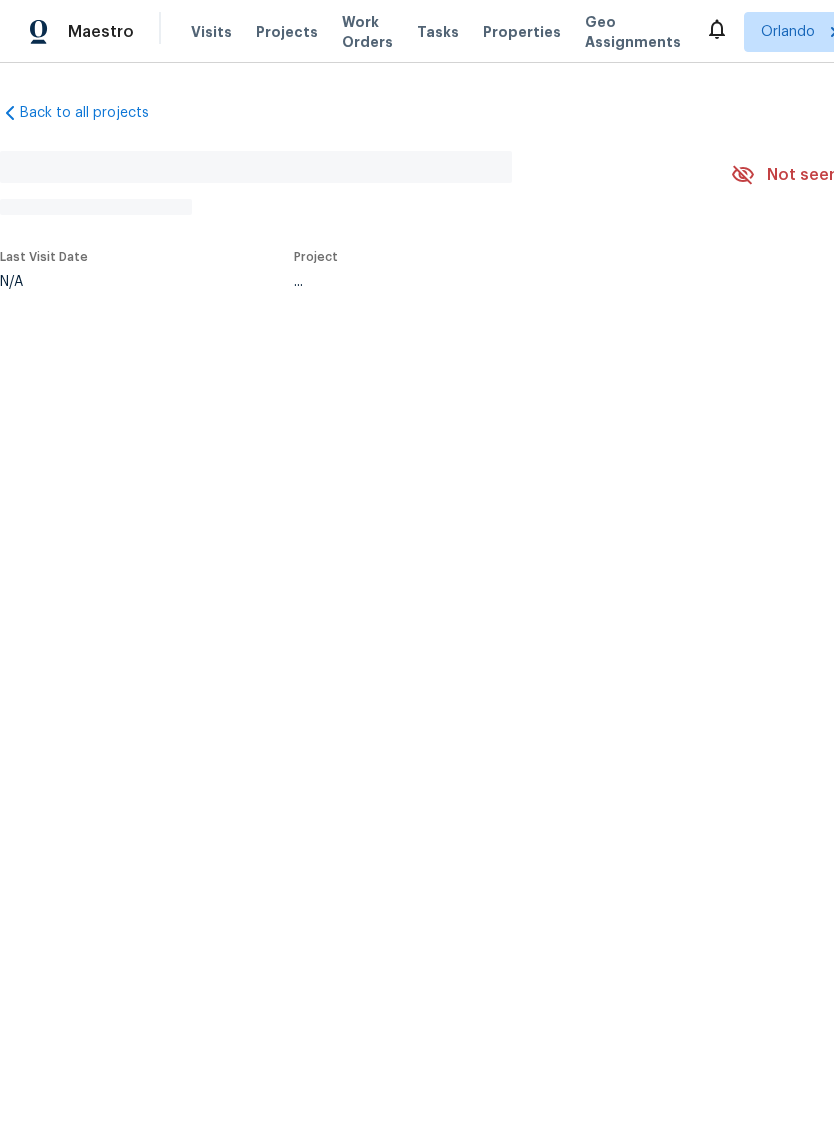 scroll, scrollTop: 0, scrollLeft: 0, axis: both 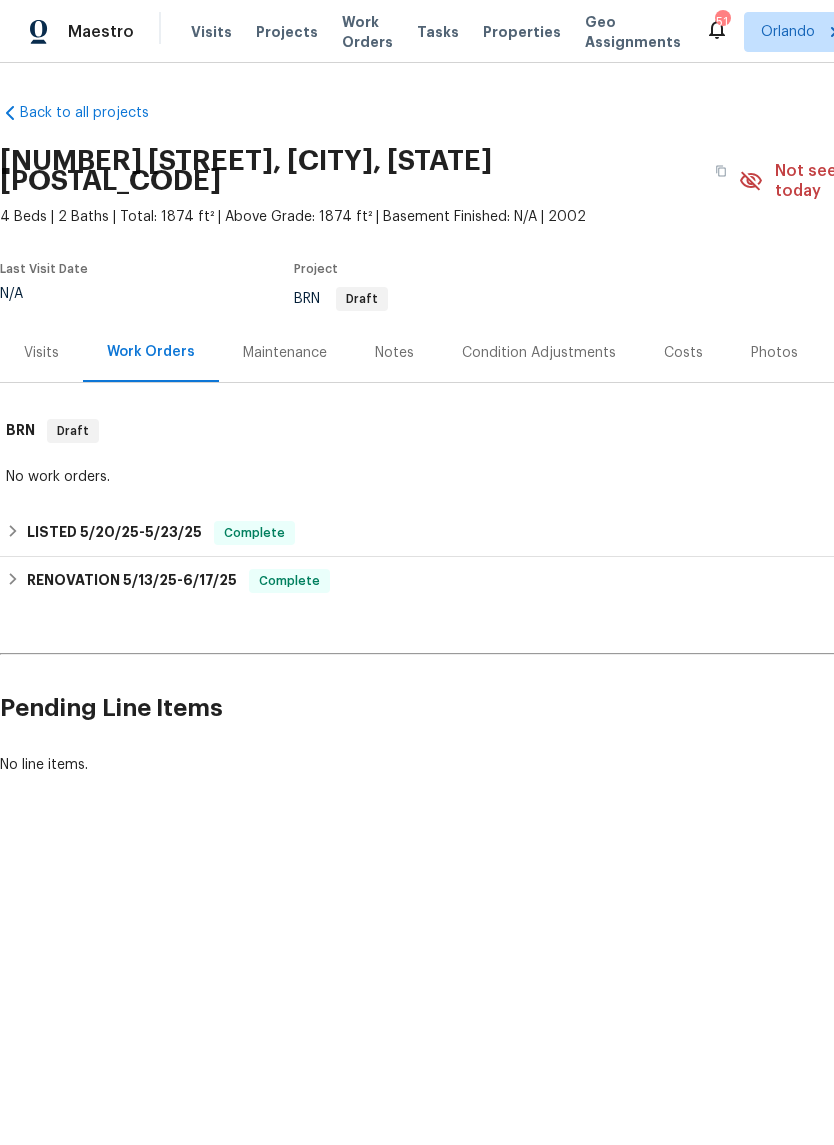 click on "Notes" at bounding box center [394, 353] 